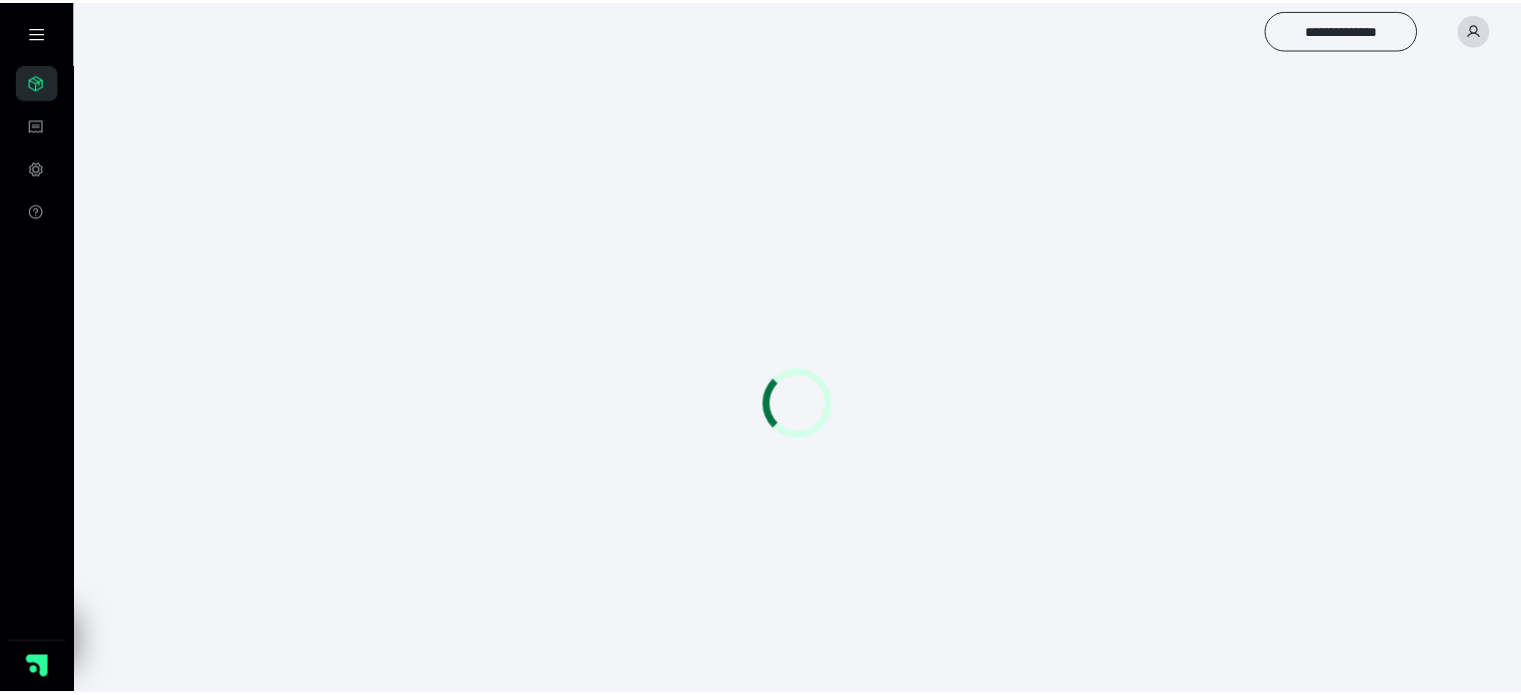scroll, scrollTop: 0, scrollLeft: 0, axis: both 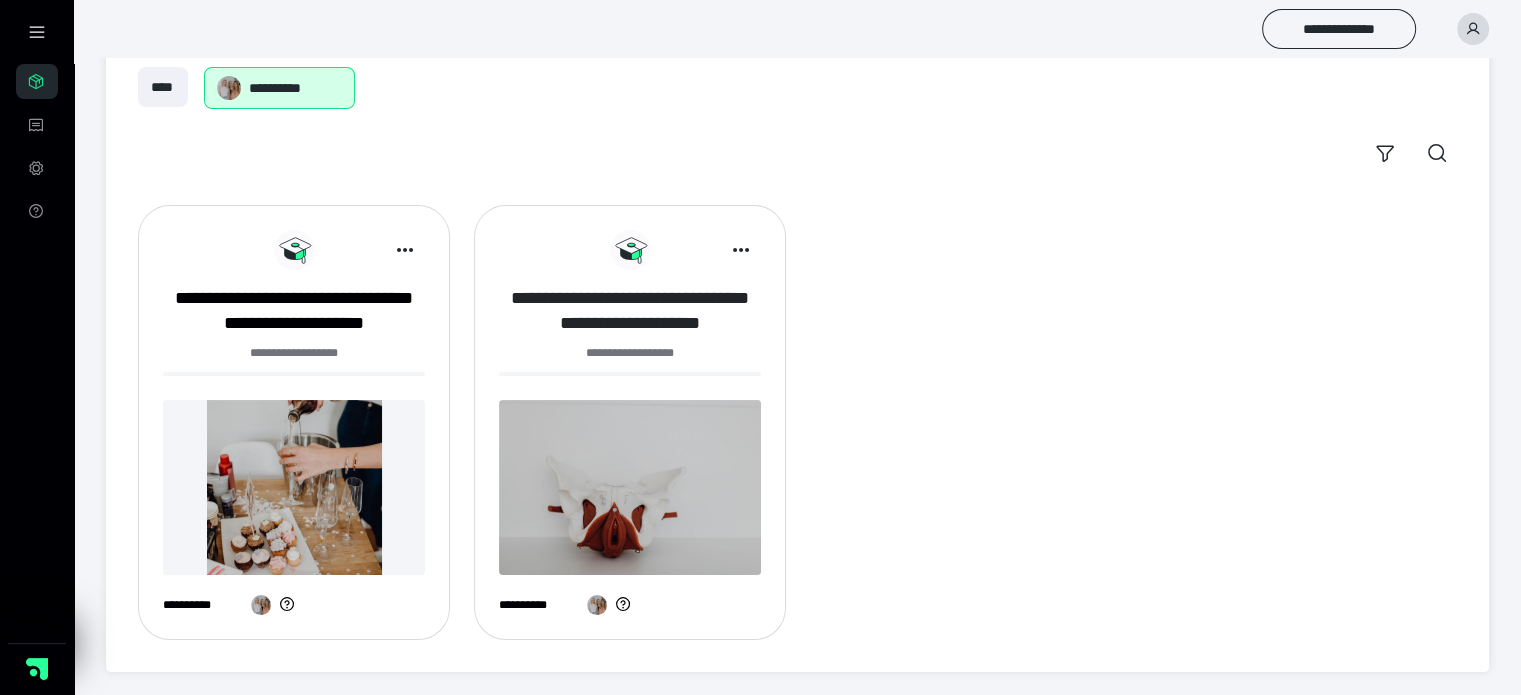 click on "**********" at bounding box center (630, 311) 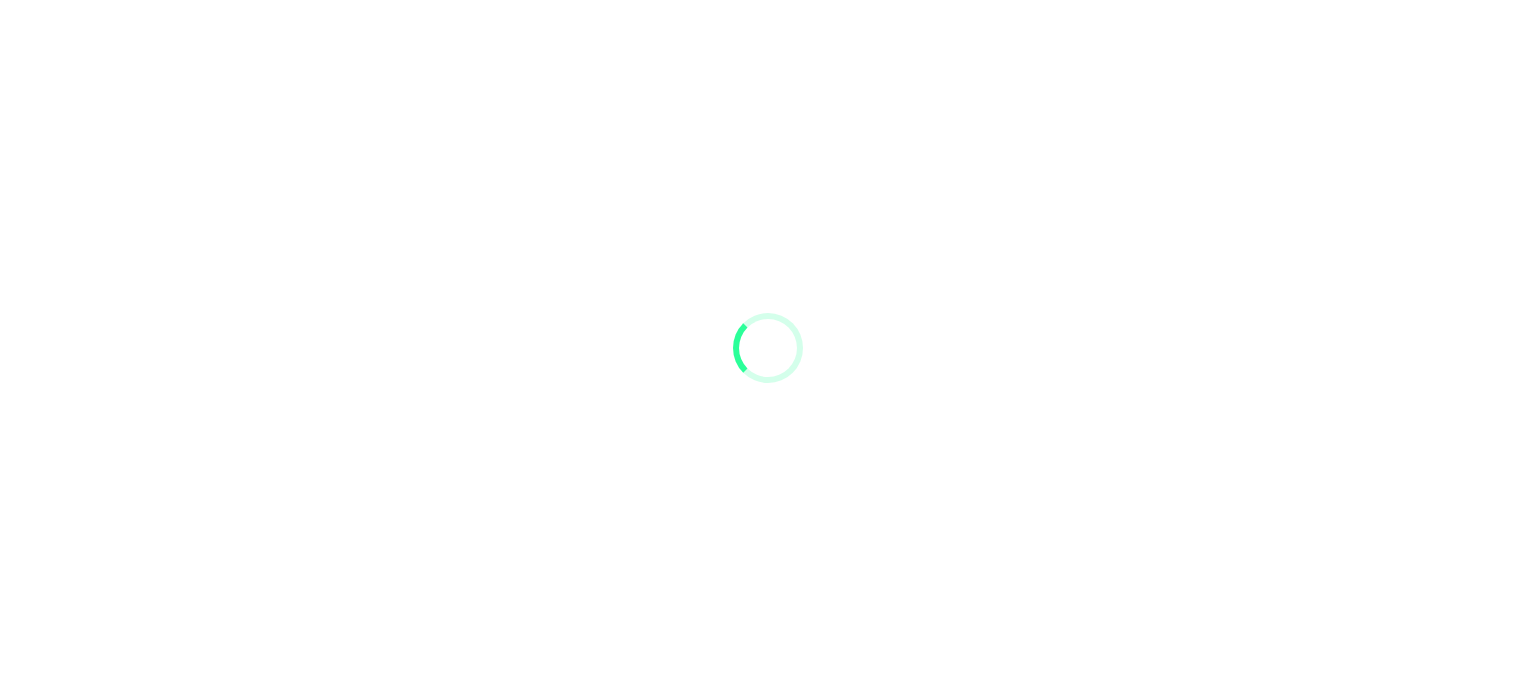 scroll, scrollTop: 0, scrollLeft: 0, axis: both 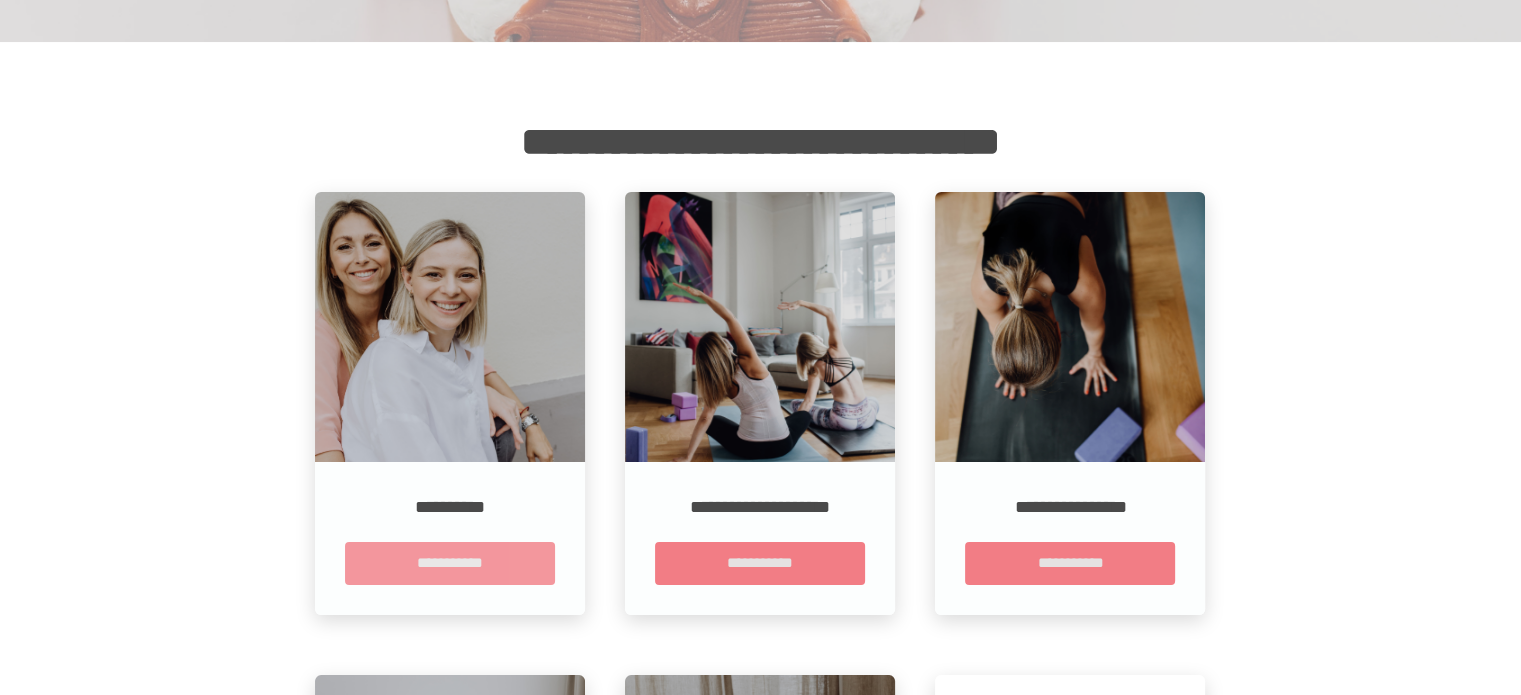 click on "**********" at bounding box center [450, 563] 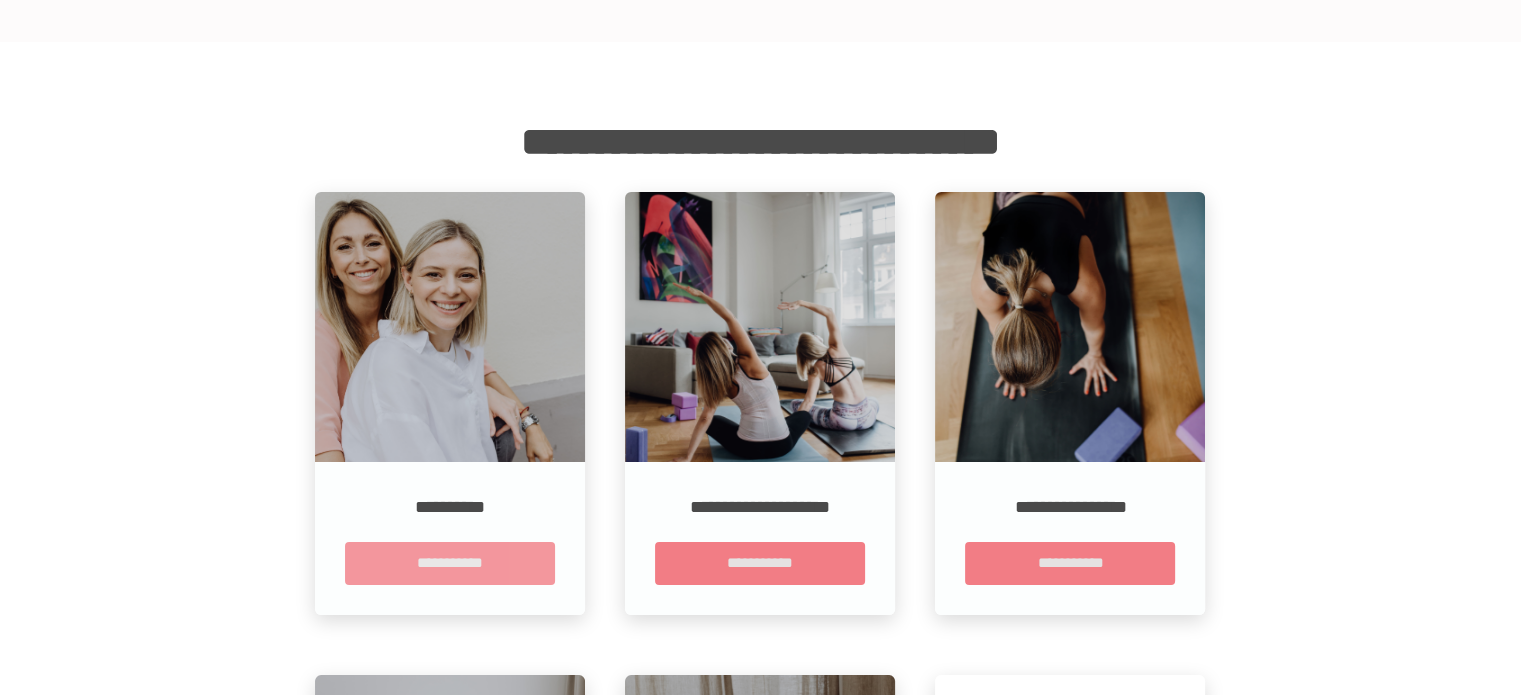 scroll, scrollTop: 0, scrollLeft: 0, axis: both 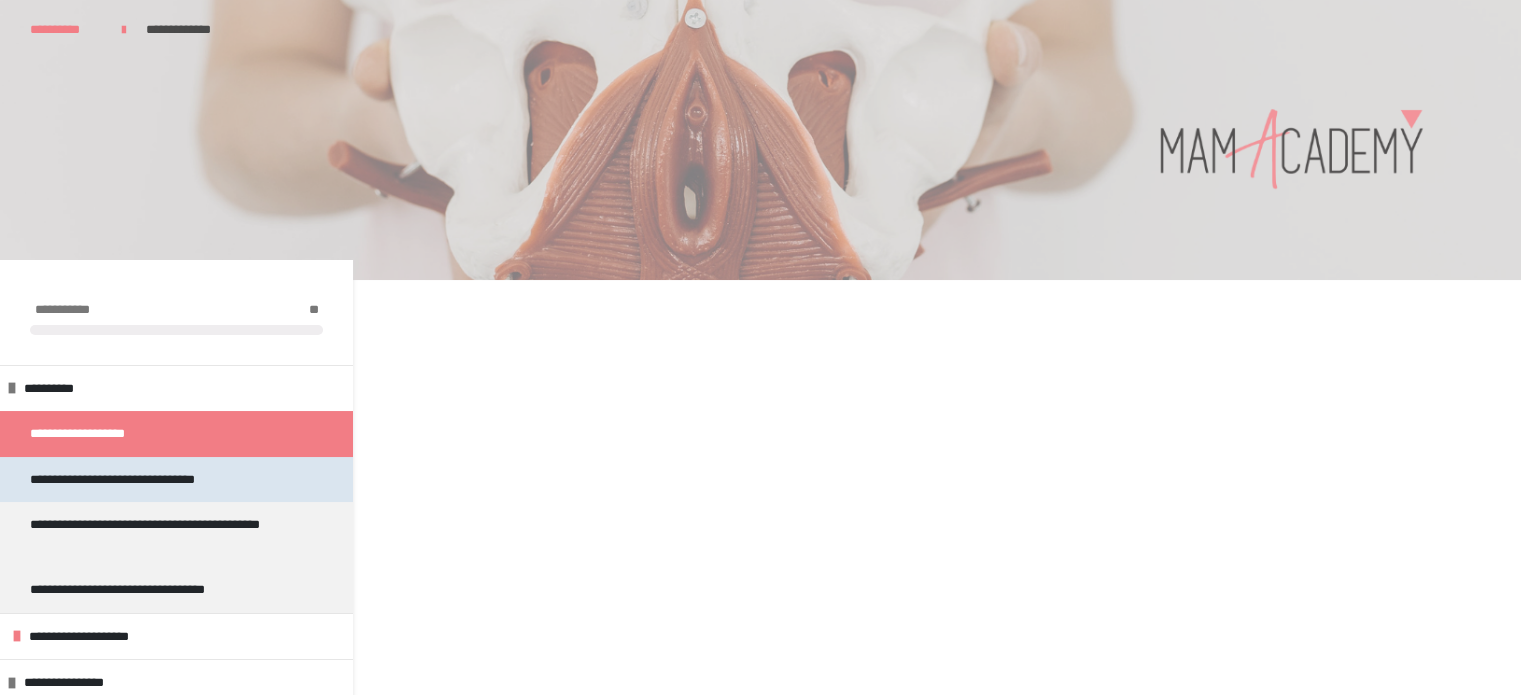 click on "**********" at bounding box center [149, 480] 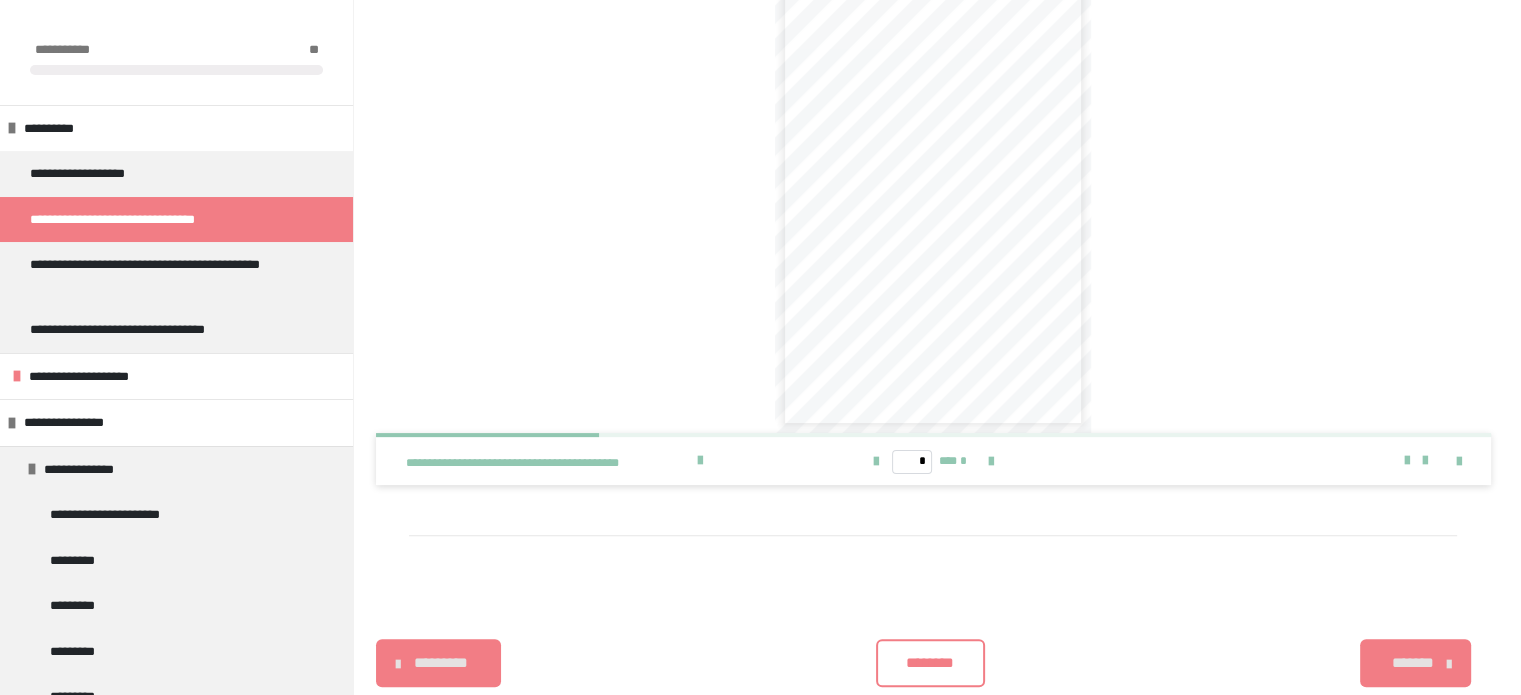scroll, scrollTop: 464, scrollLeft: 0, axis: vertical 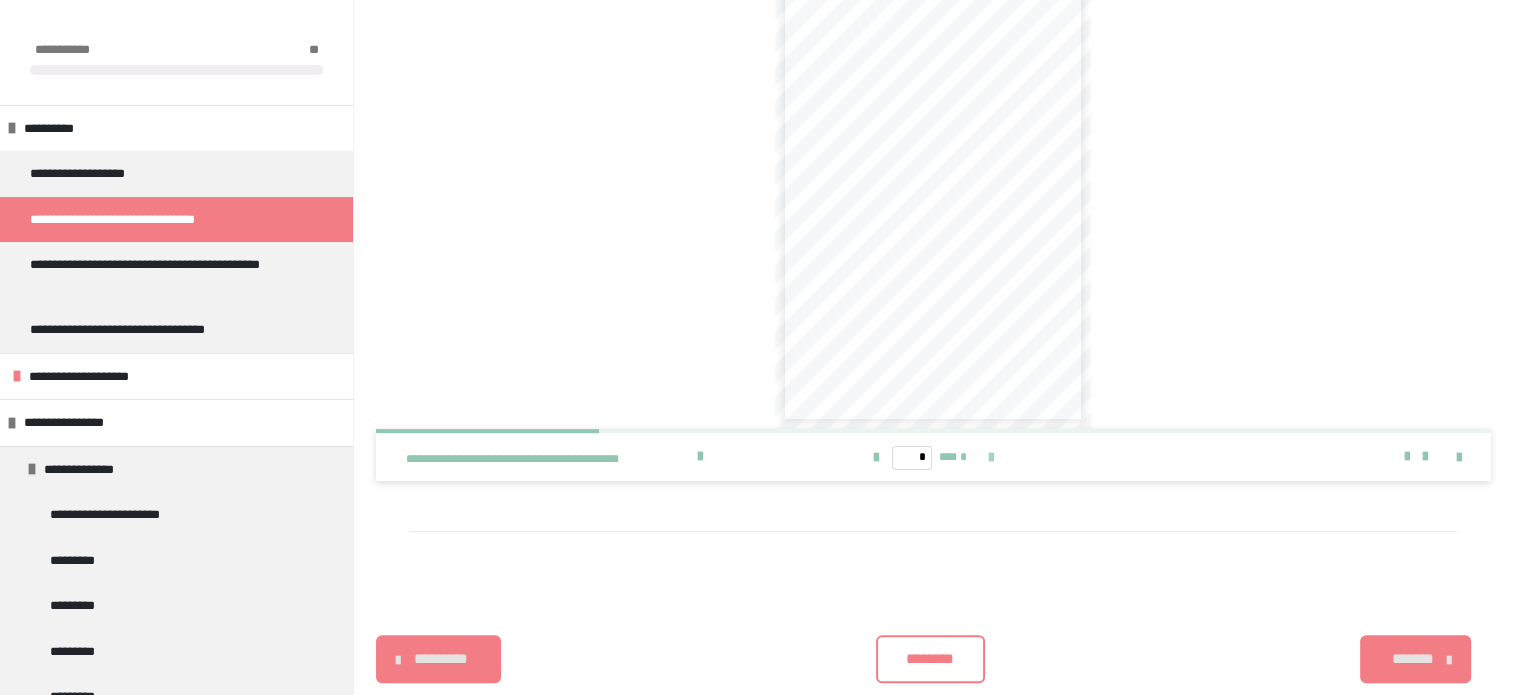 click at bounding box center (991, 458) 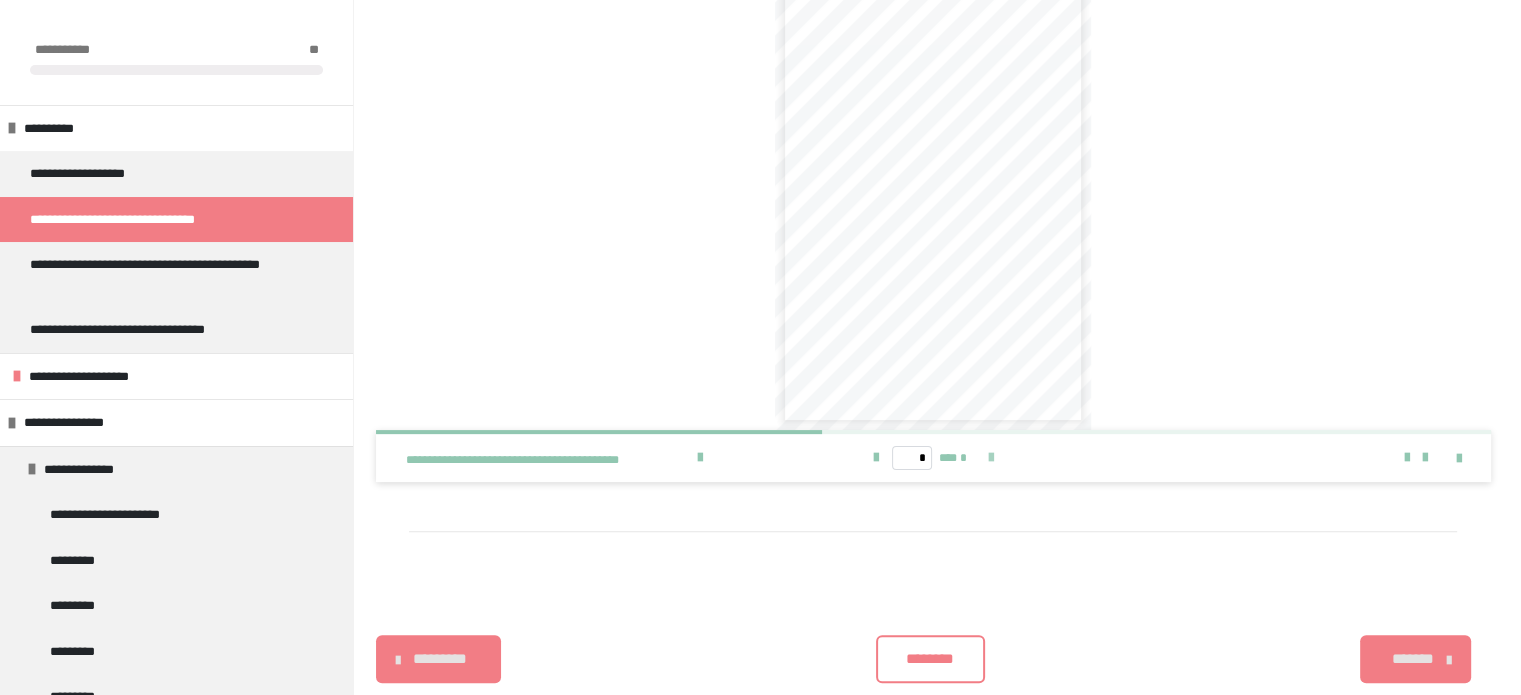 click at bounding box center (991, 458) 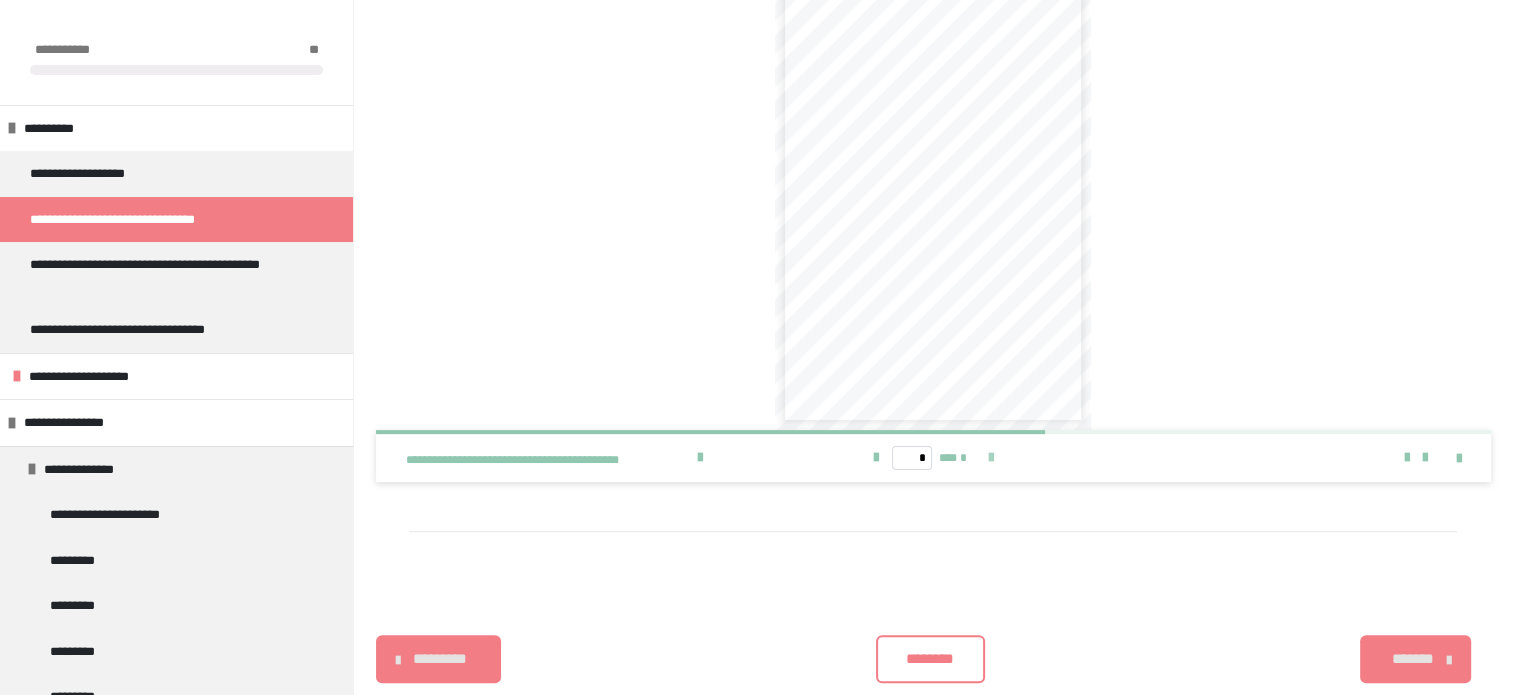 click at bounding box center (991, 458) 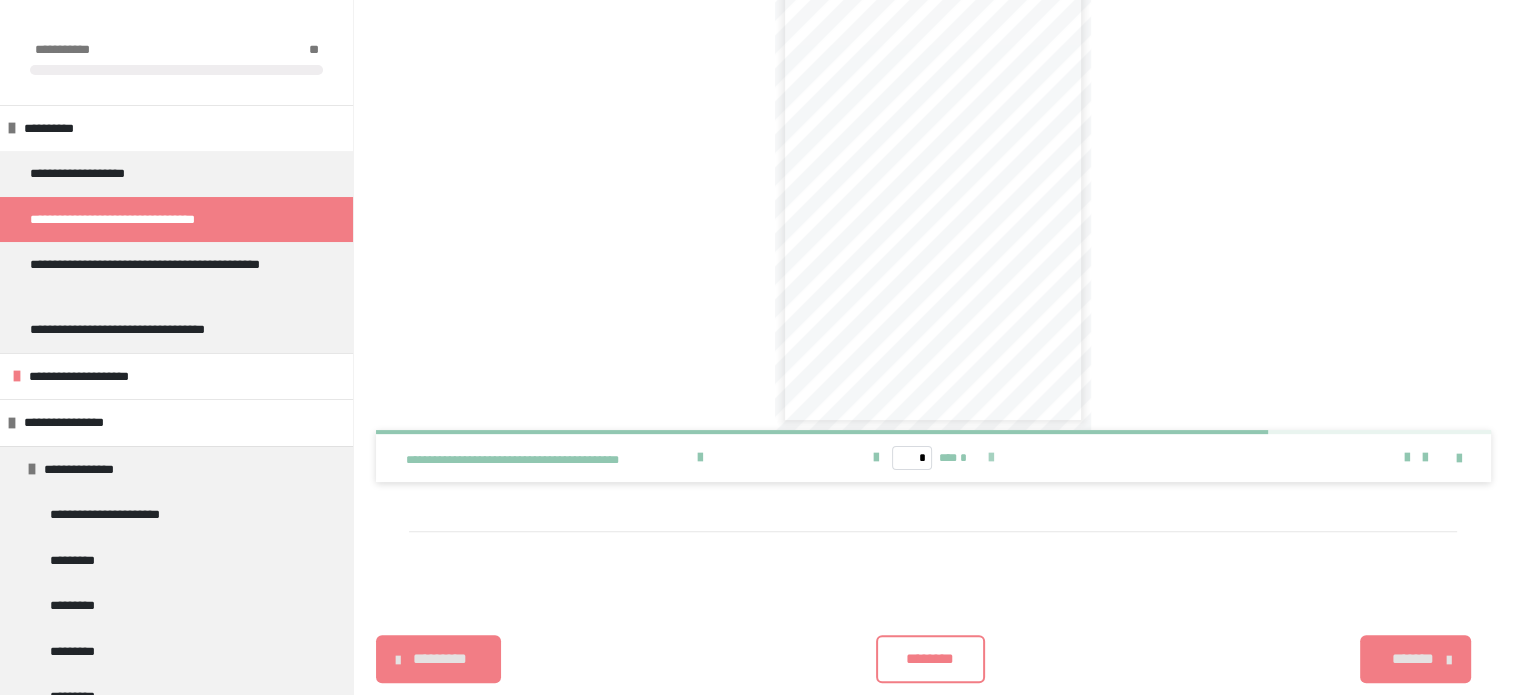 click at bounding box center [991, 458] 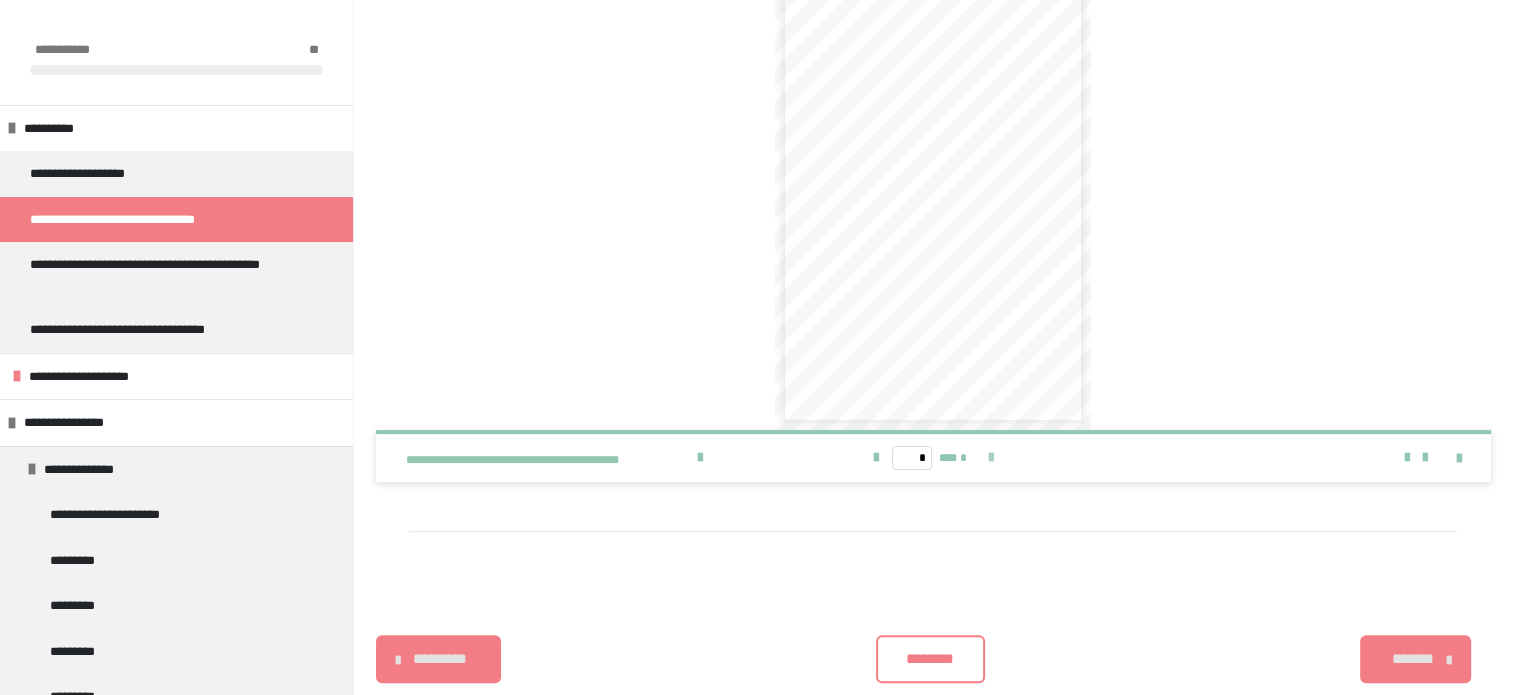 click on "* *** *" at bounding box center [933, 458] 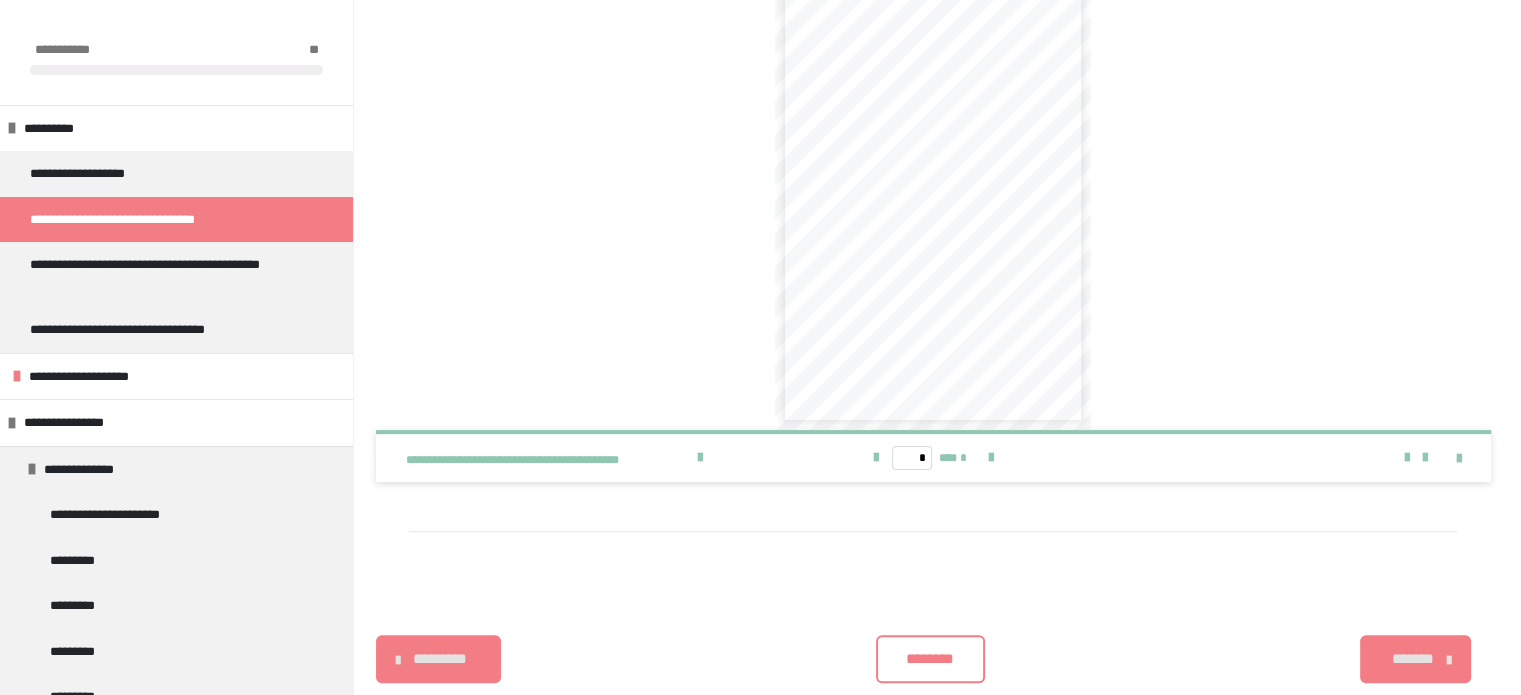 click on "********" at bounding box center [930, 659] 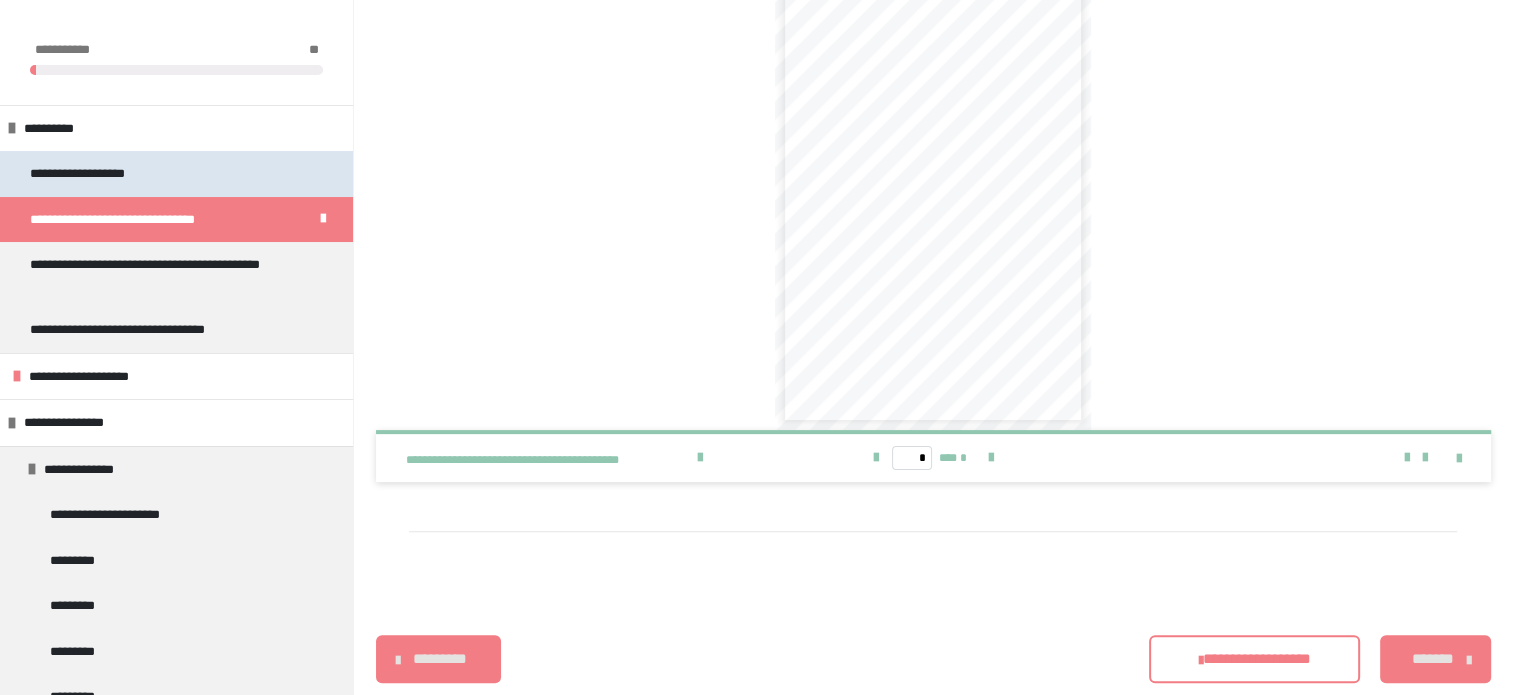click on "**********" at bounding box center (176, 174) 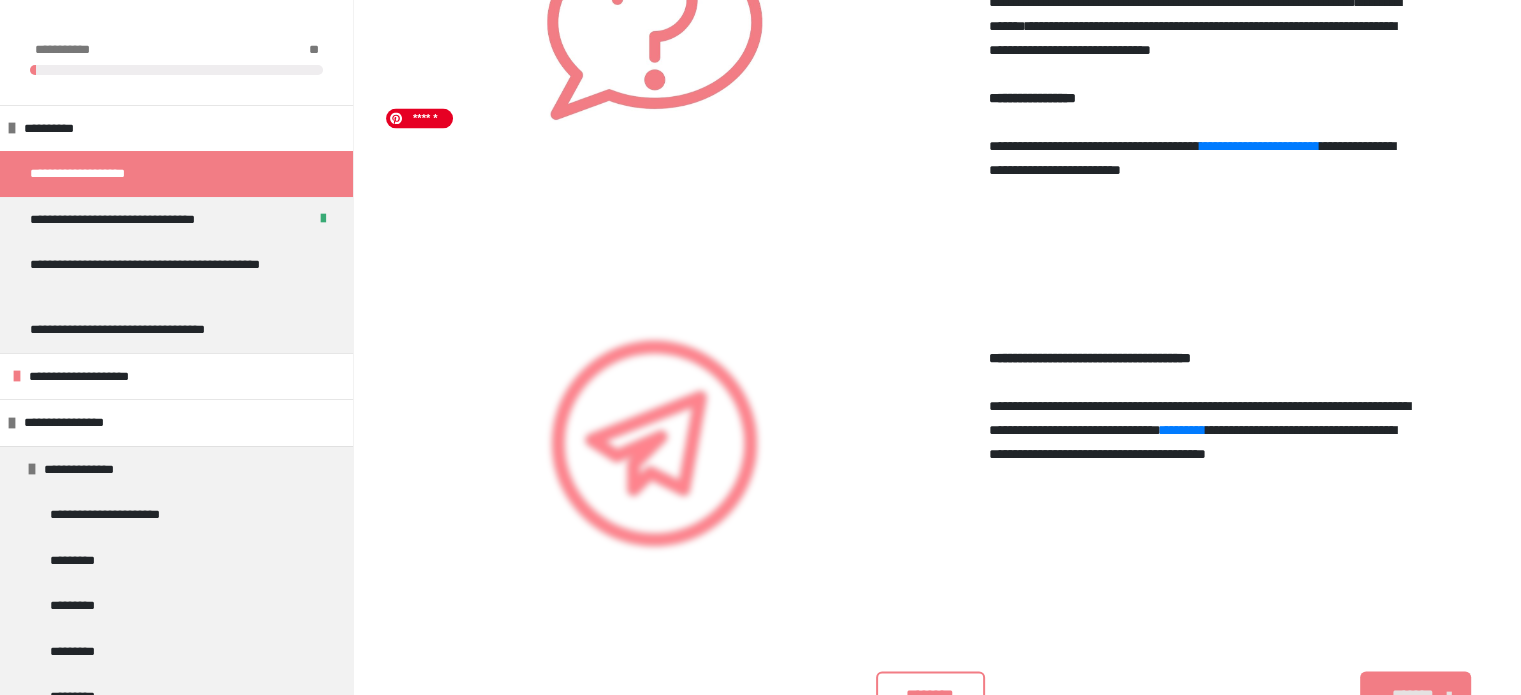 scroll, scrollTop: 3967, scrollLeft: 0, axis: vertical 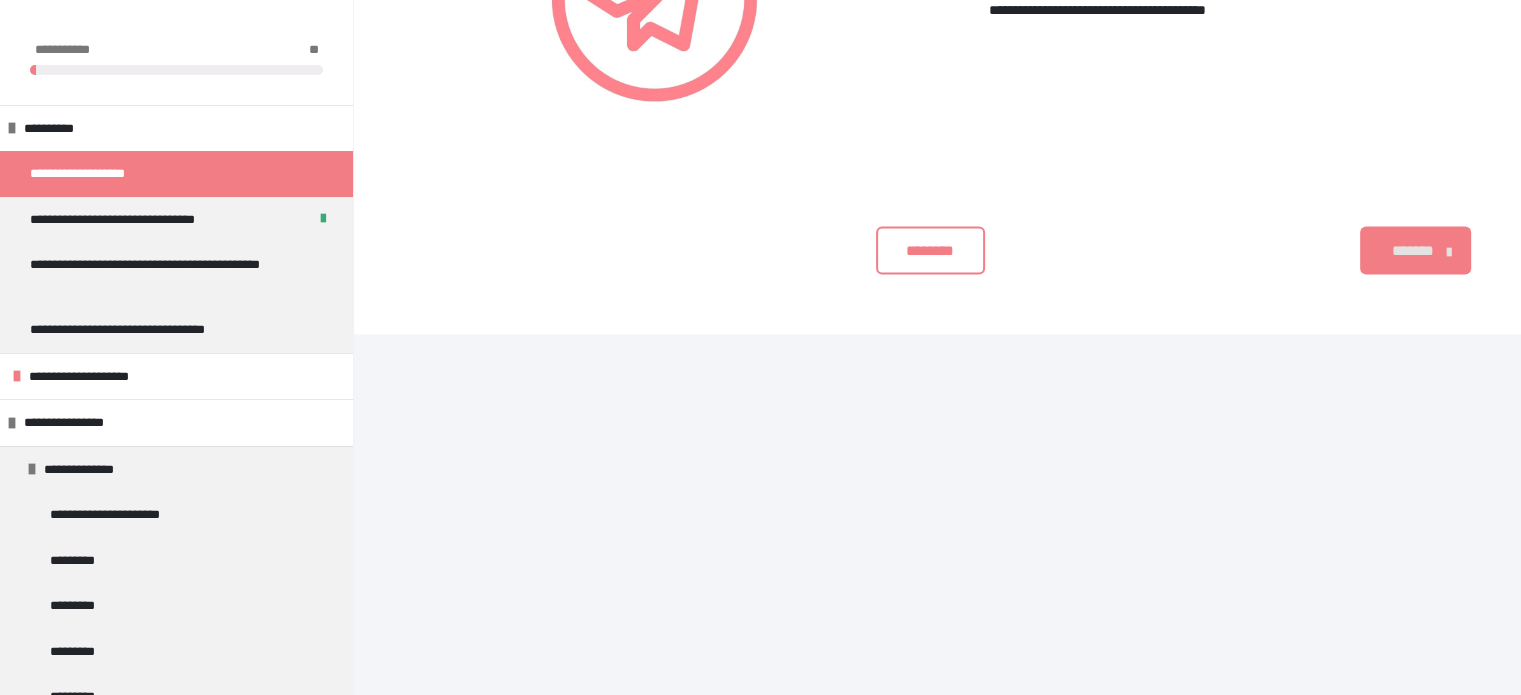 click on "********" at bounding box center [930, 251] 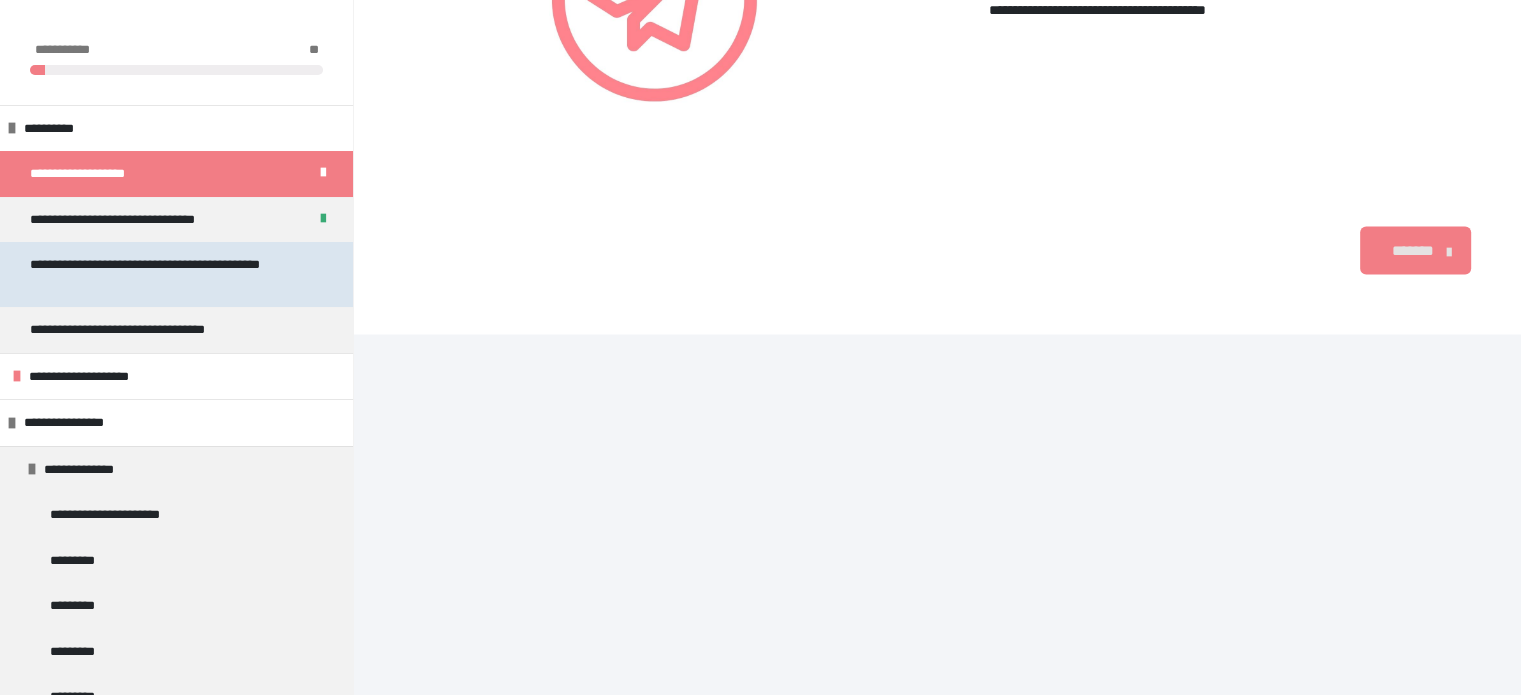 click on "**********" at bounding box center [161, 274] 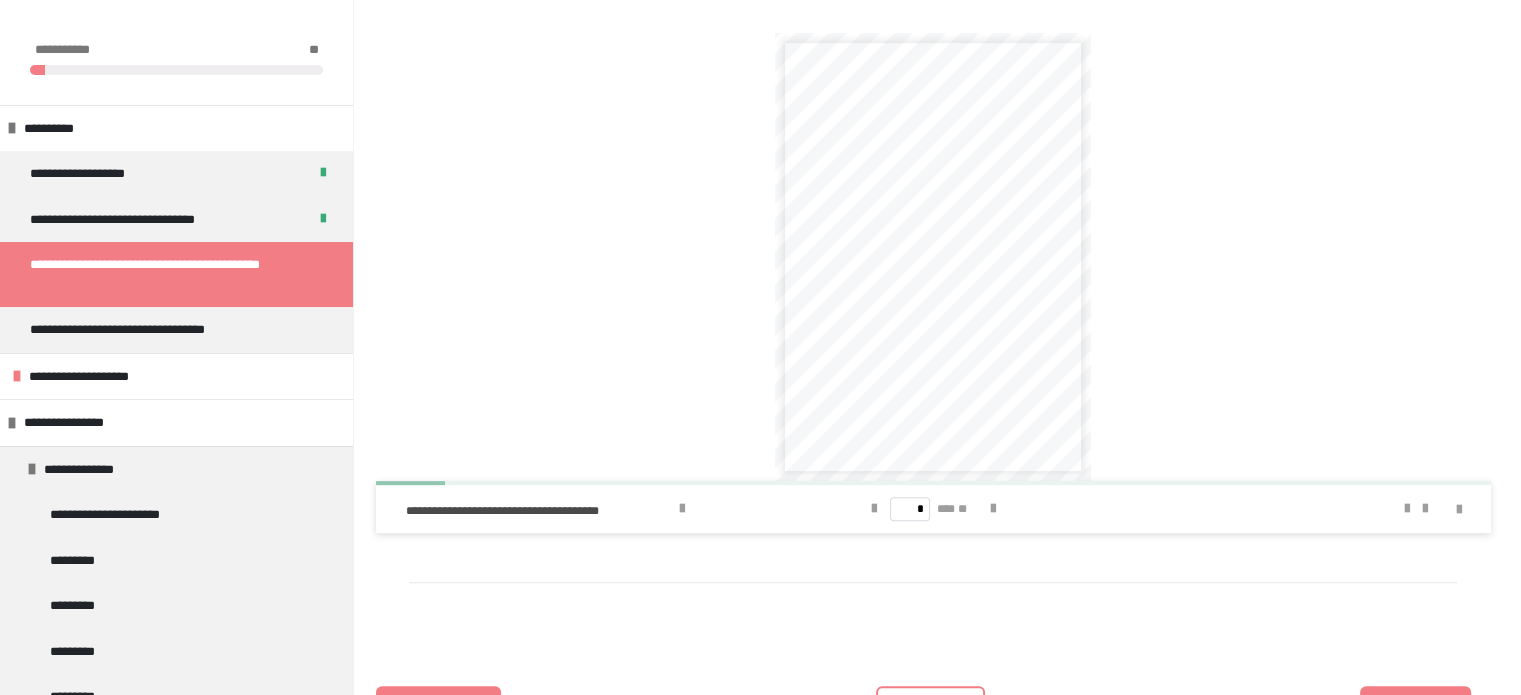 scroll, scrollTop: 552, scrollLeft: 0, axis: vertical 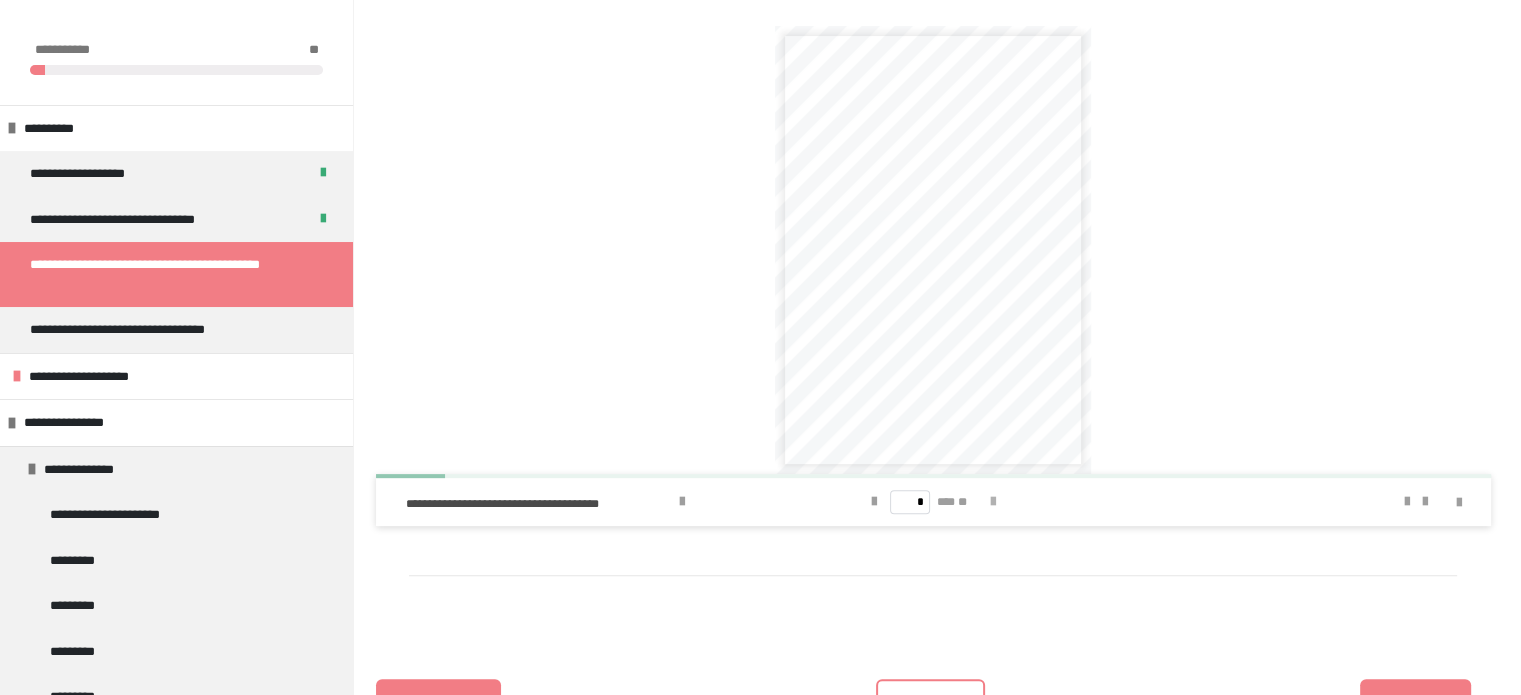 click at bounding box center (993, 502) 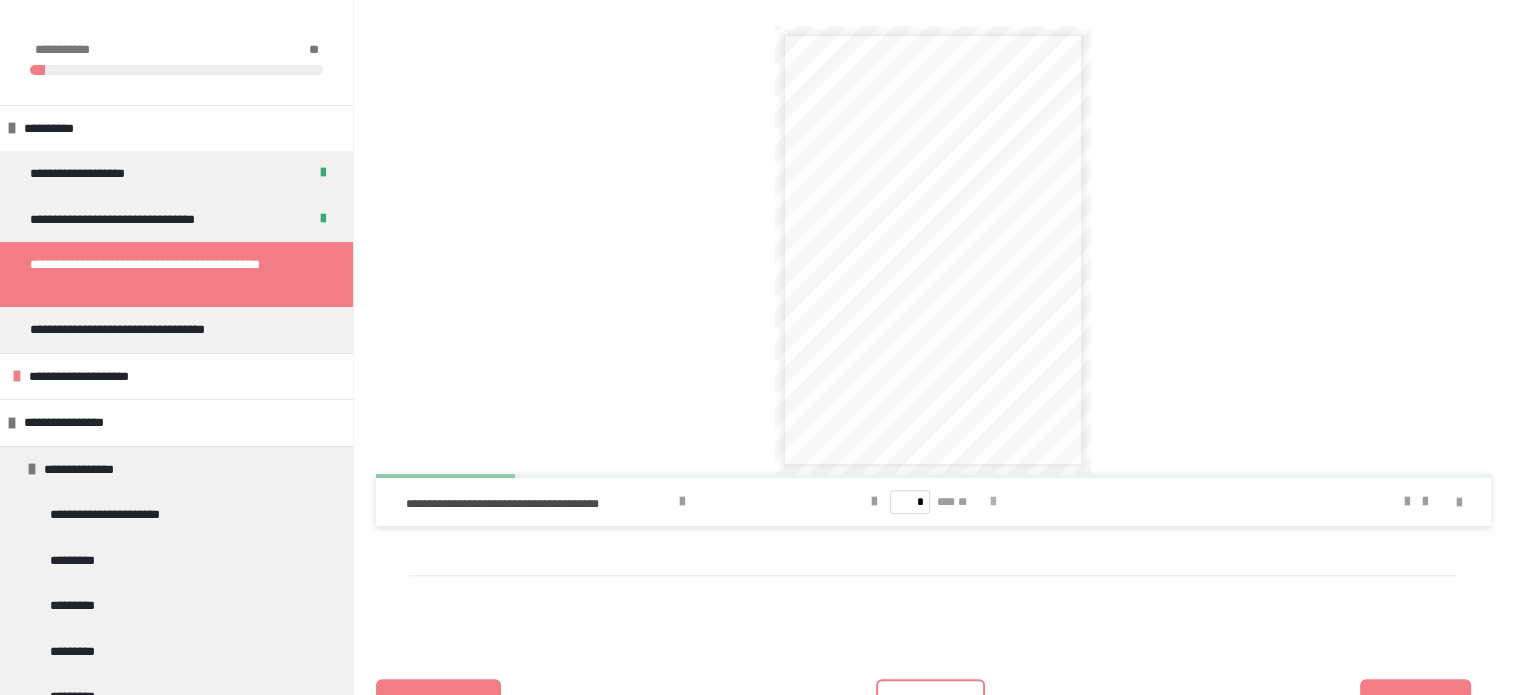 click at bounding box center [993, 502] 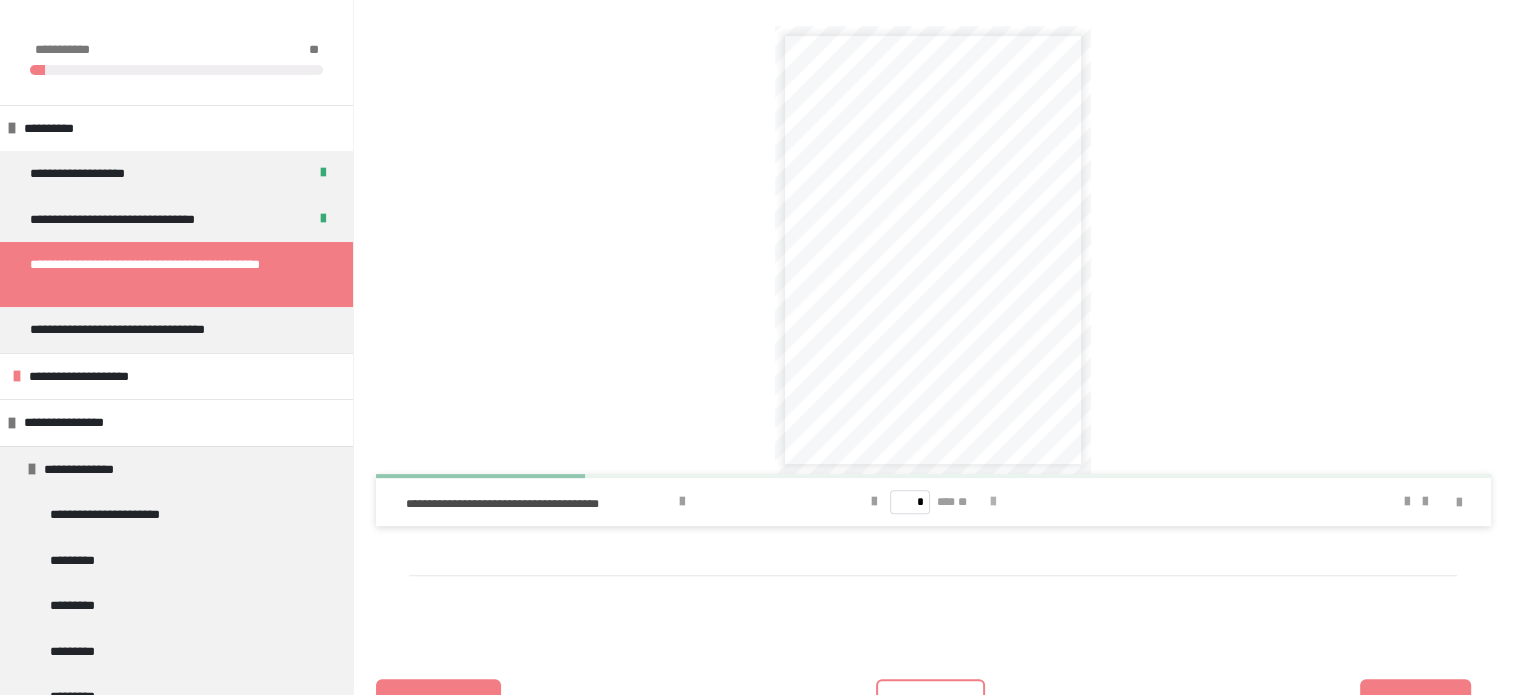 click at bounding box center [993, 502] 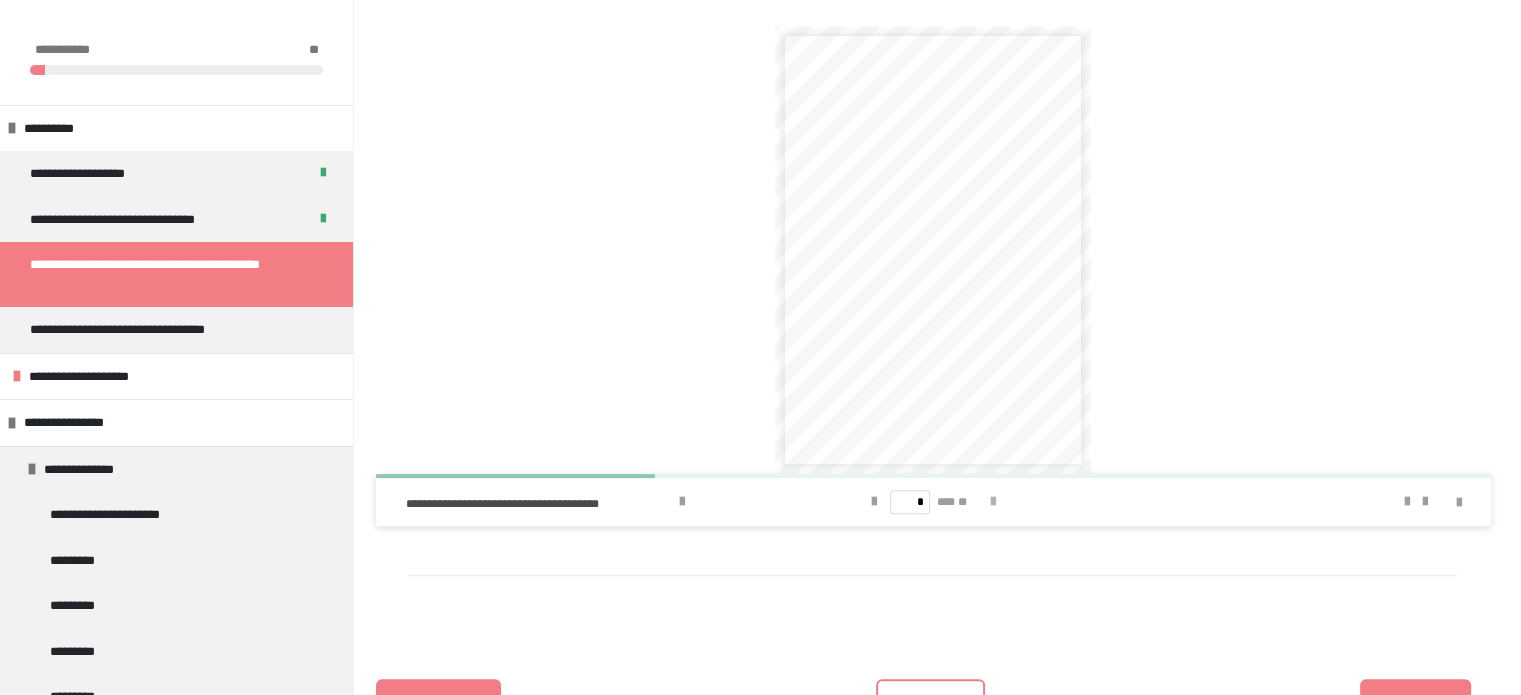 click at bounding box center [993, 502] 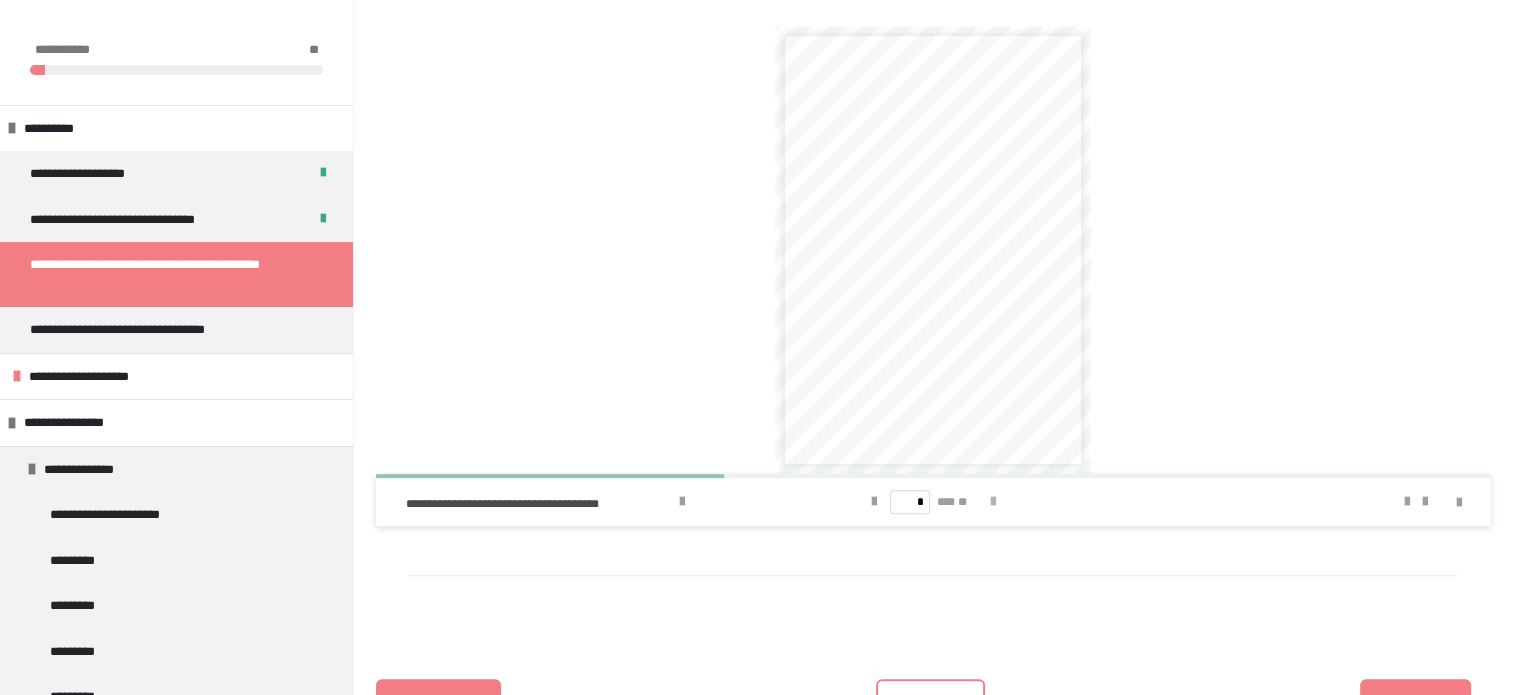 click at bounding box center (993, 502) 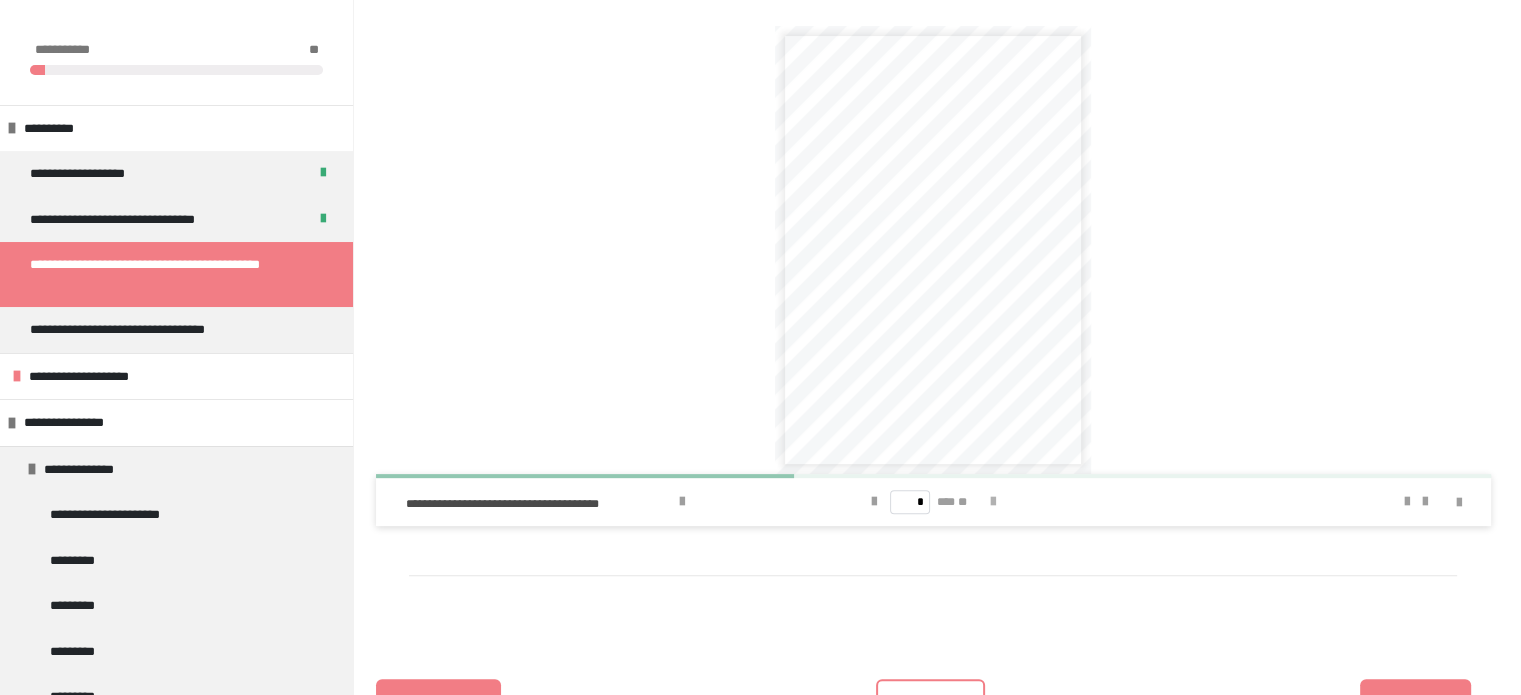 click at bounding box center [993, 502] 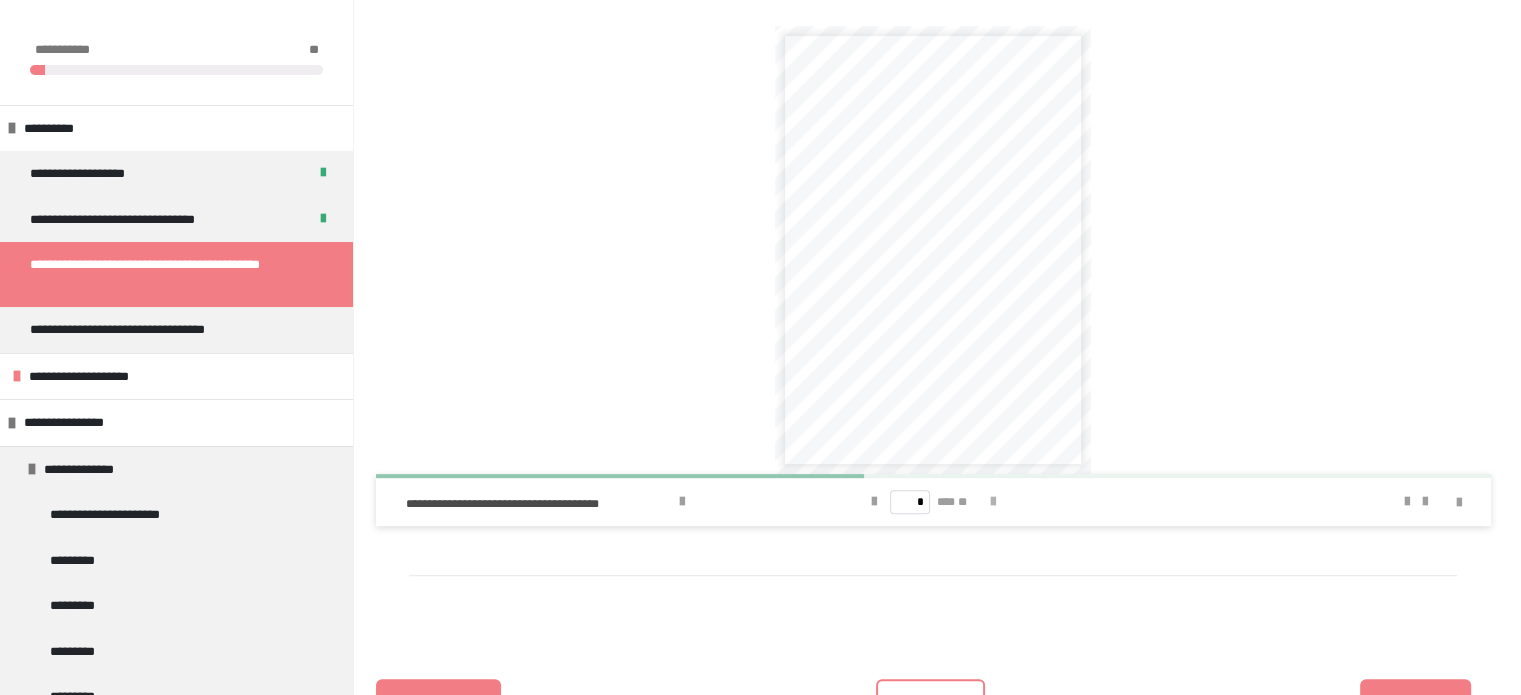 click at bounding box center [993, 502] 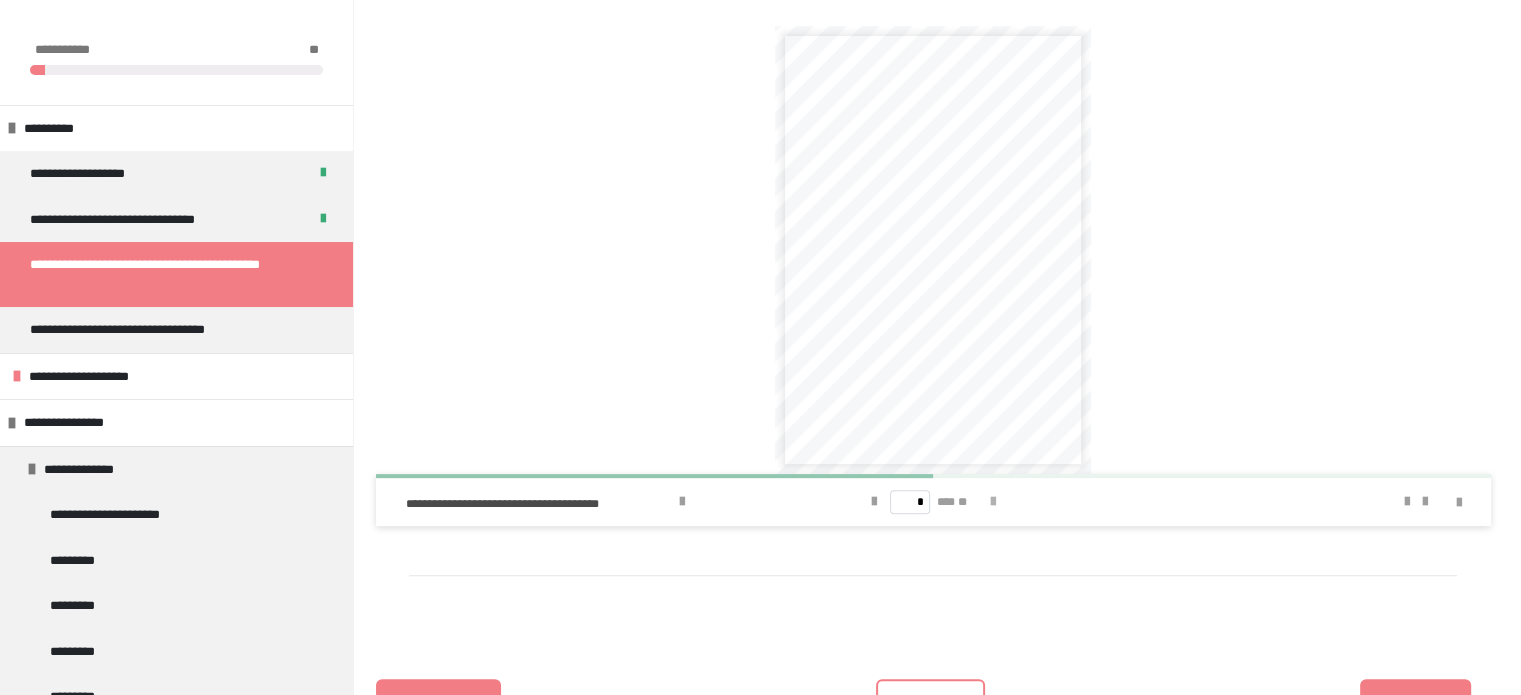 click at bounding box center (993, 502) 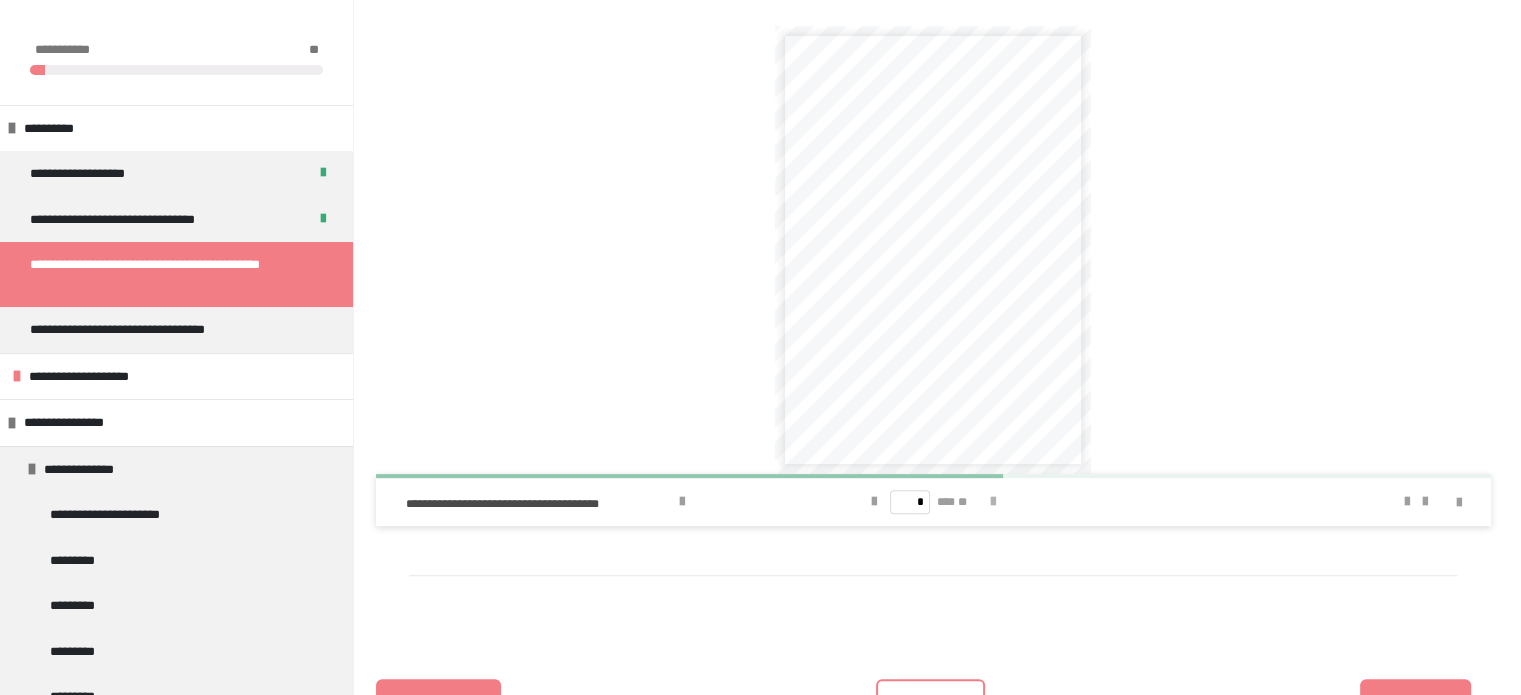 click at bounding box center [993, 502] 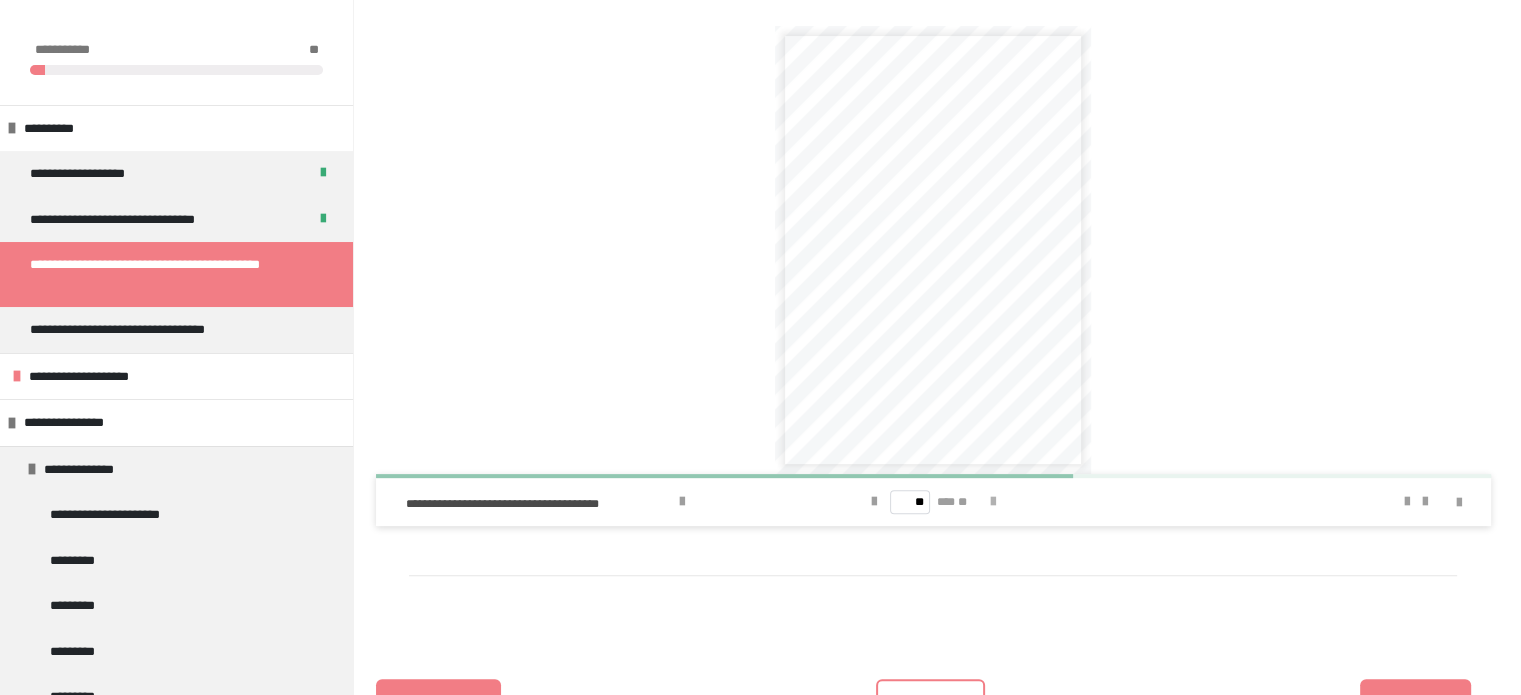 click at bounding box center [993, 502] 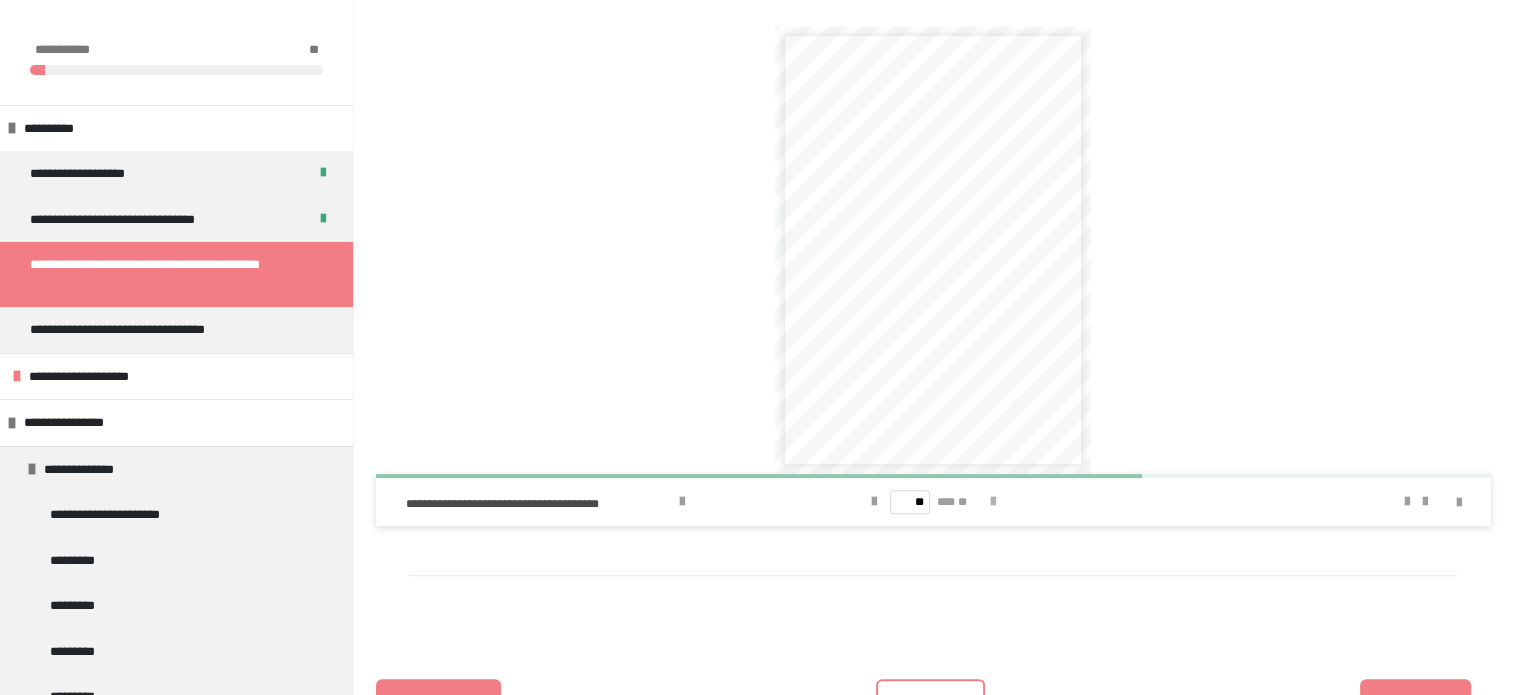 click at bounding box center (993, 502) 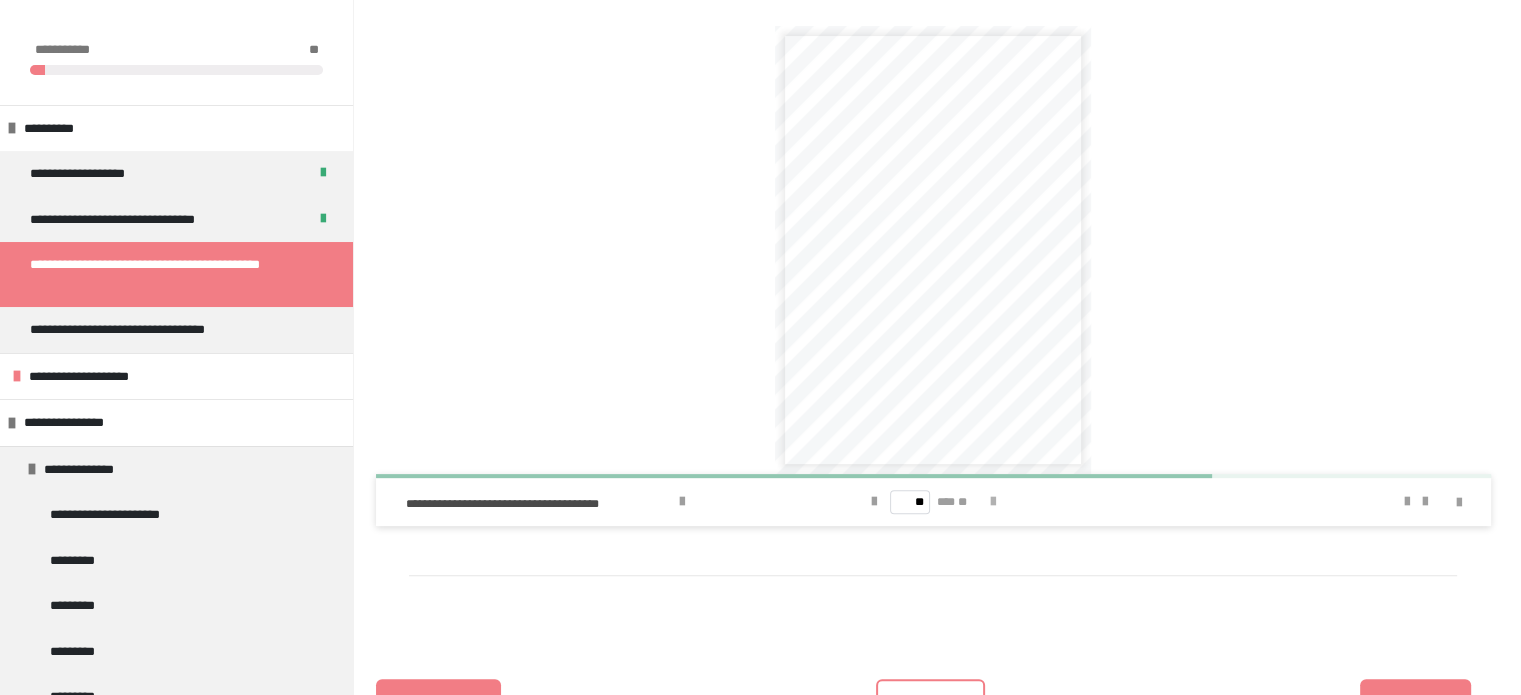 click at bounding box center [993, 502] 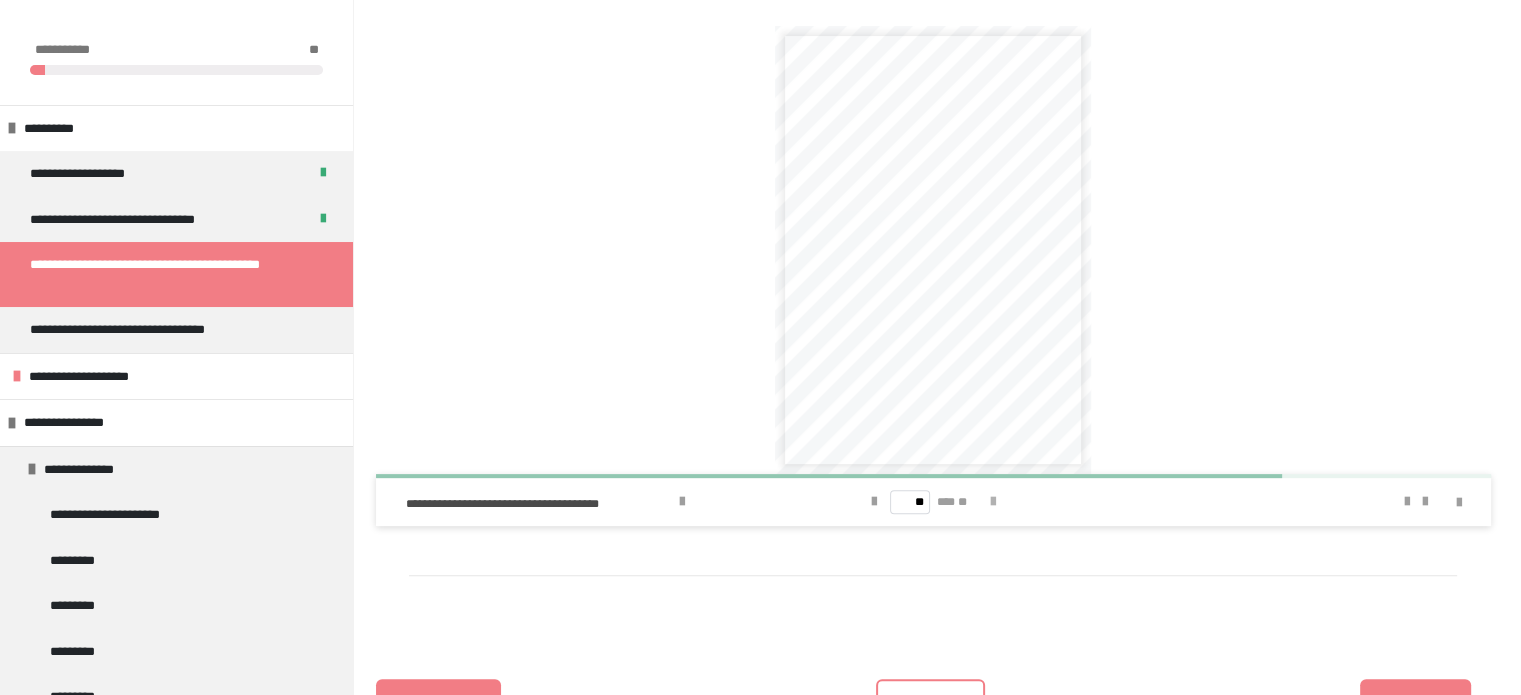 click at bounding box center (993, 502) 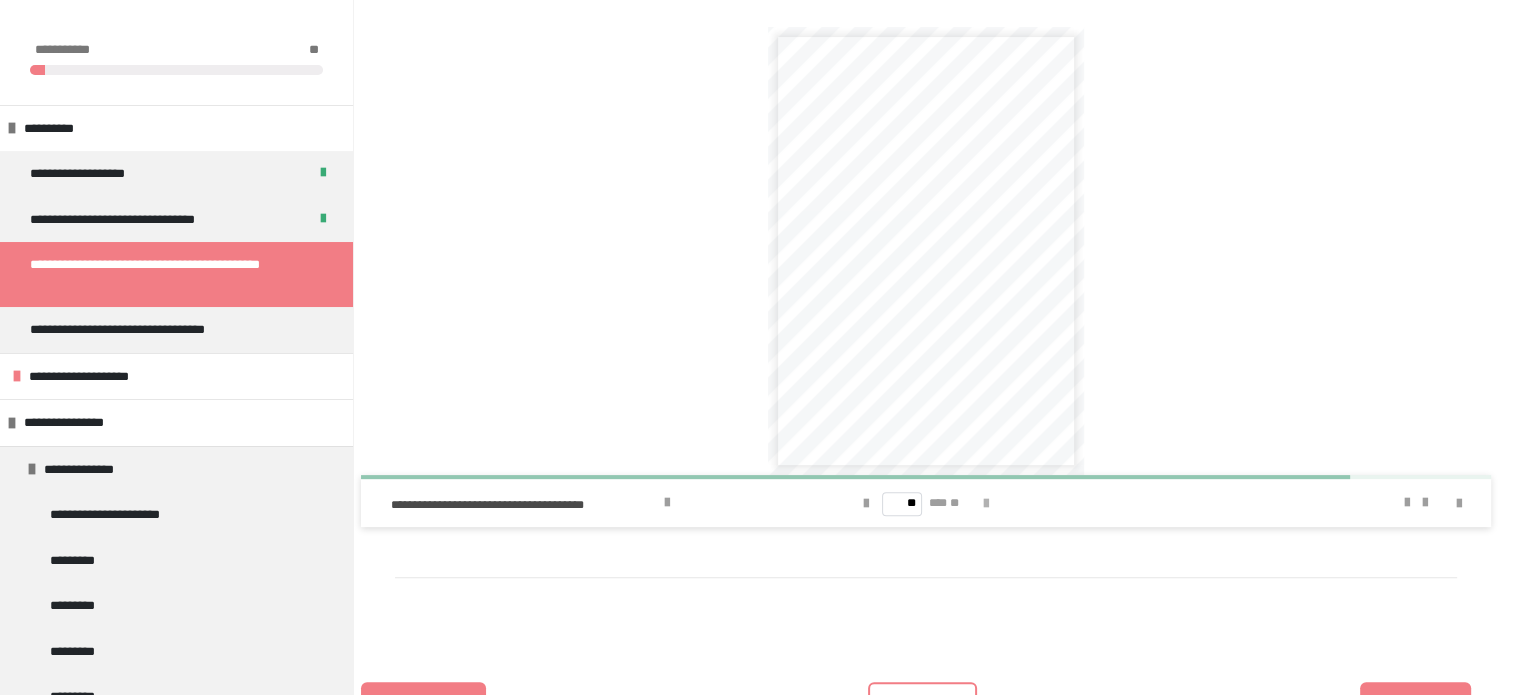 click on "** *** **" at bounding box center (925, 503) 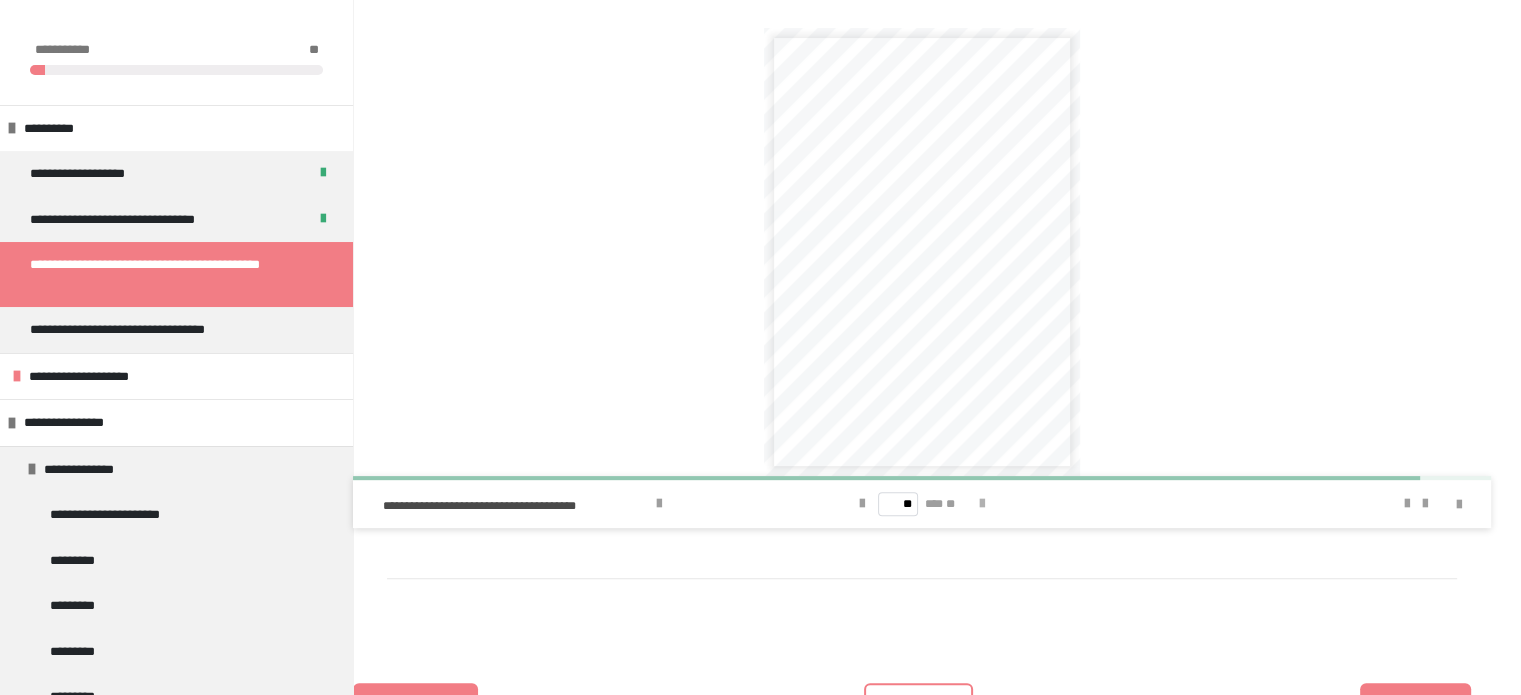click at bounding box center [982, 504] 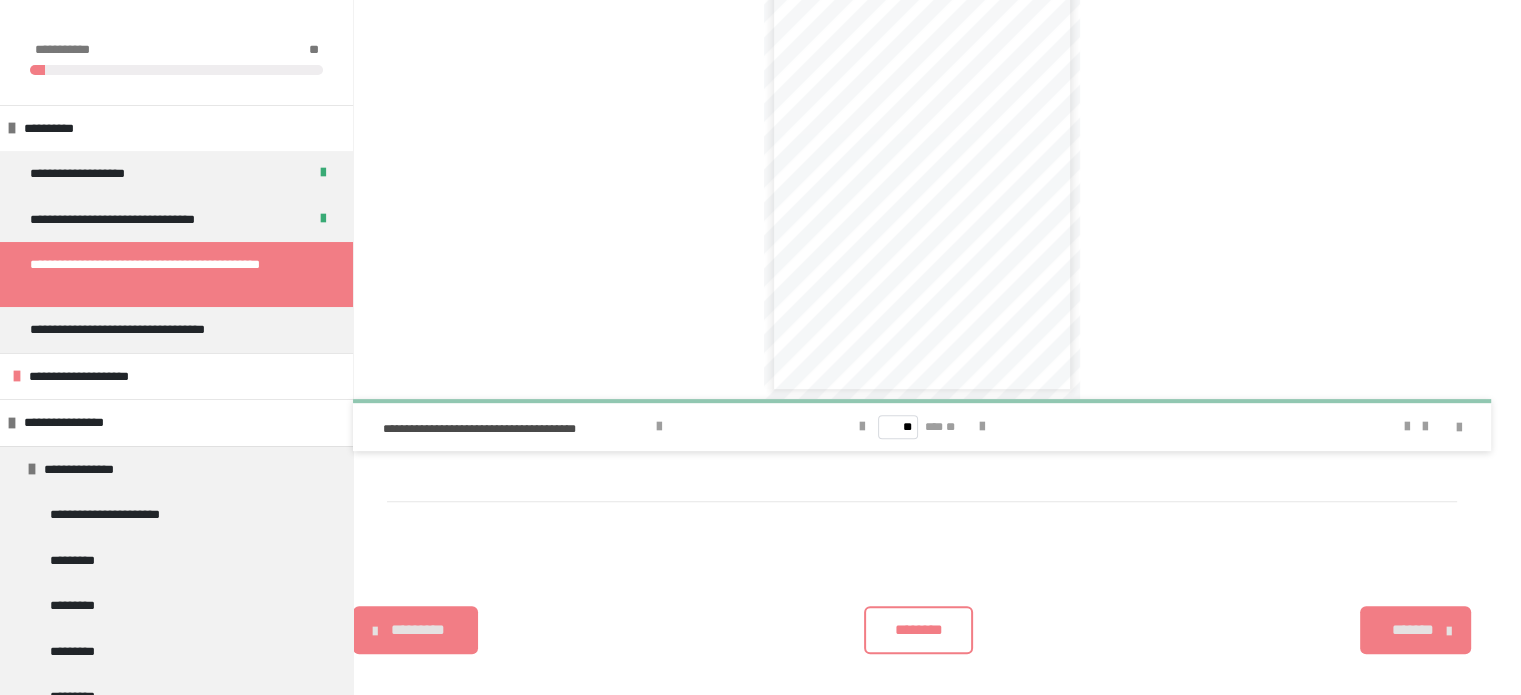 scroll, scrollTop: 631, scrollLeft: 0, axis: vertical 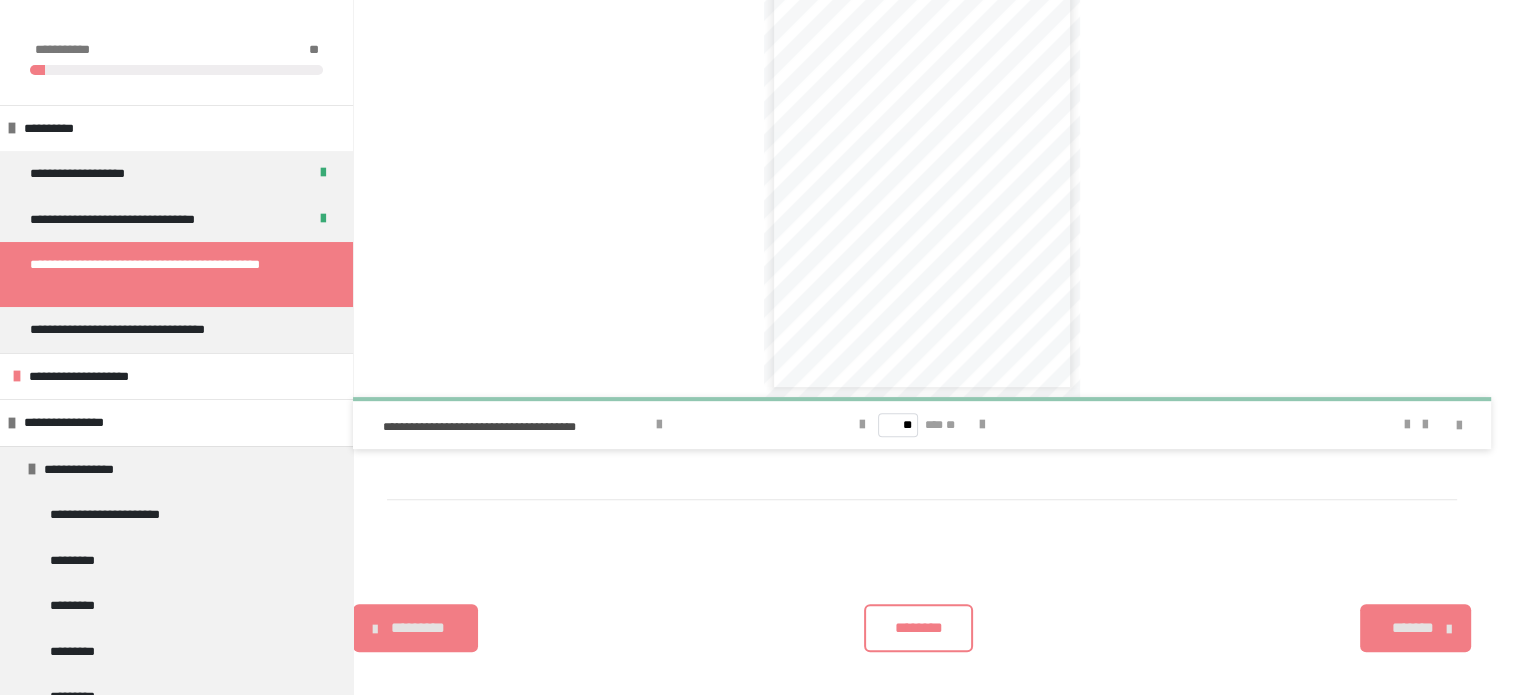 click on "********" at bounding box center (918, 628) 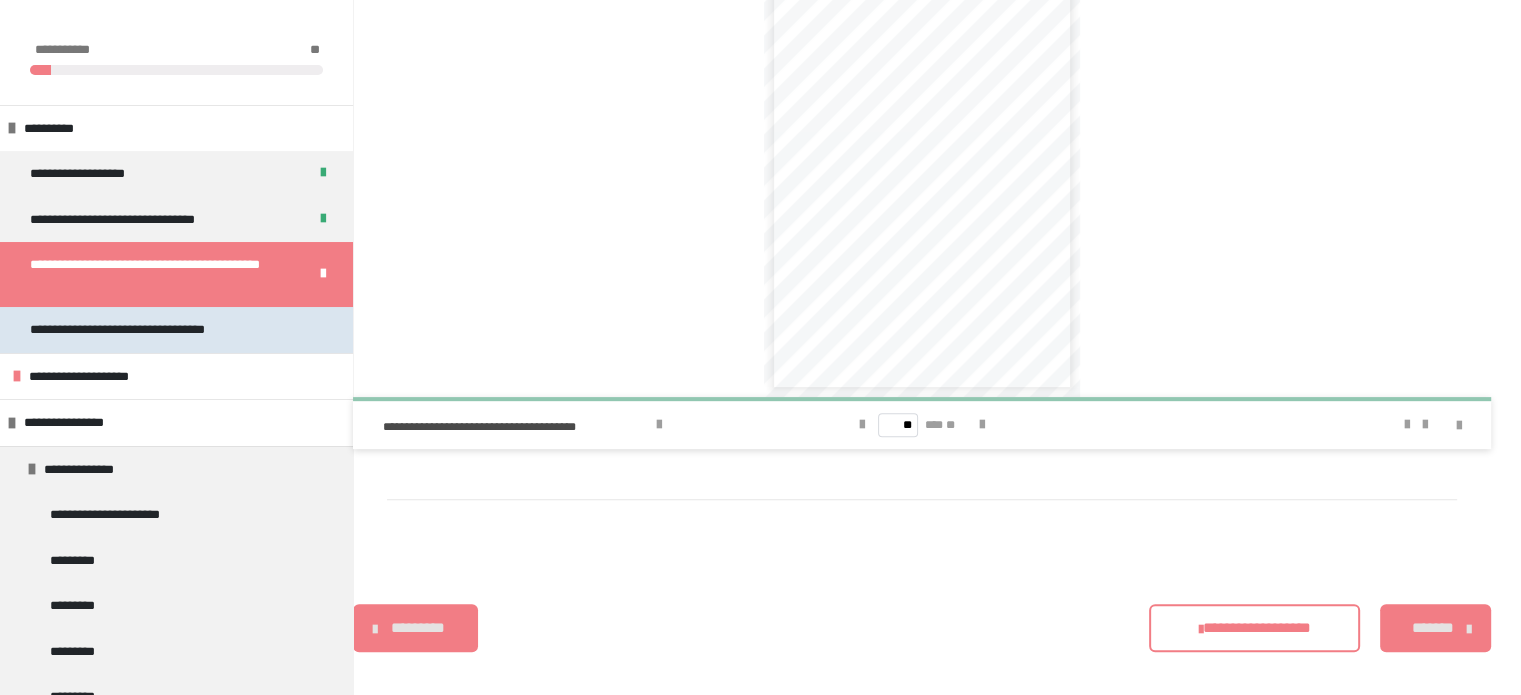click on "**********" at bounding box center [156, 330] 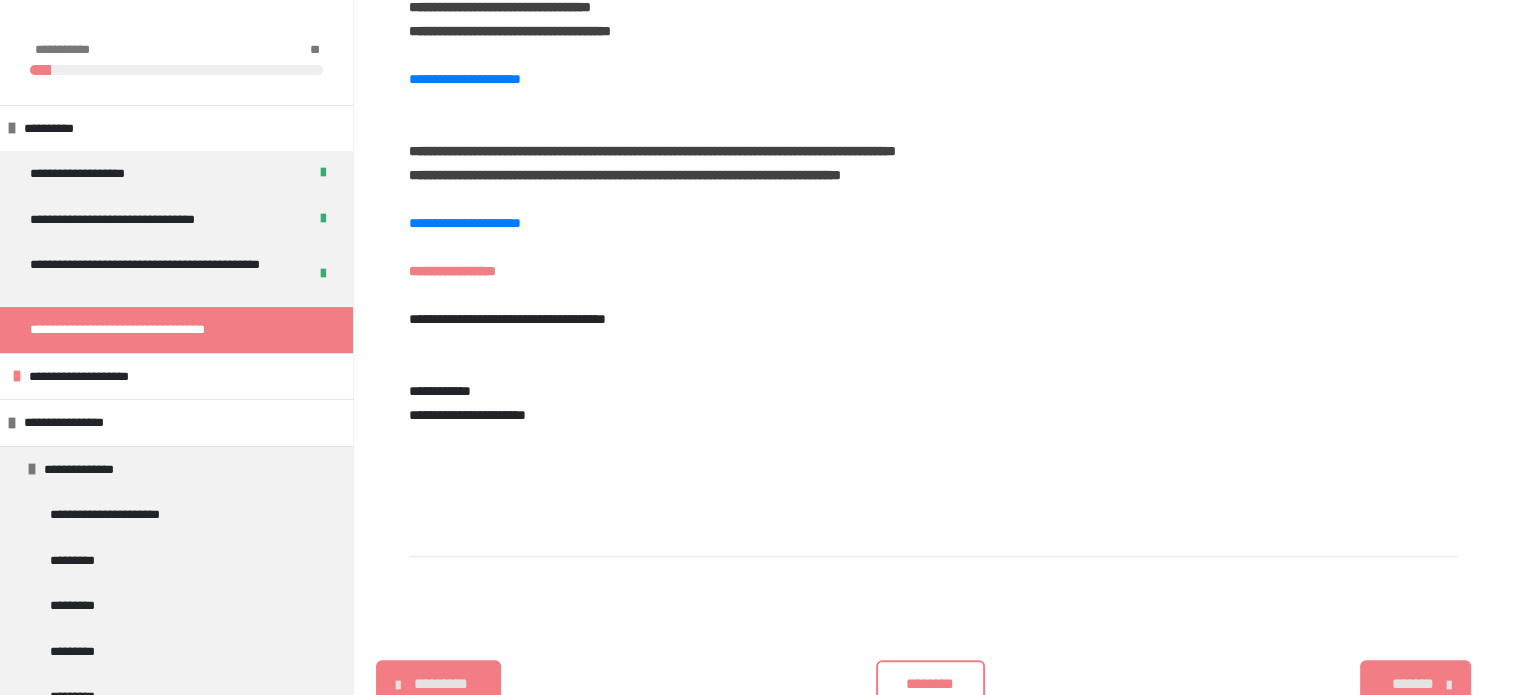 scroll, scrollTop: 1452, scrollLeft: 0, axis: vertical 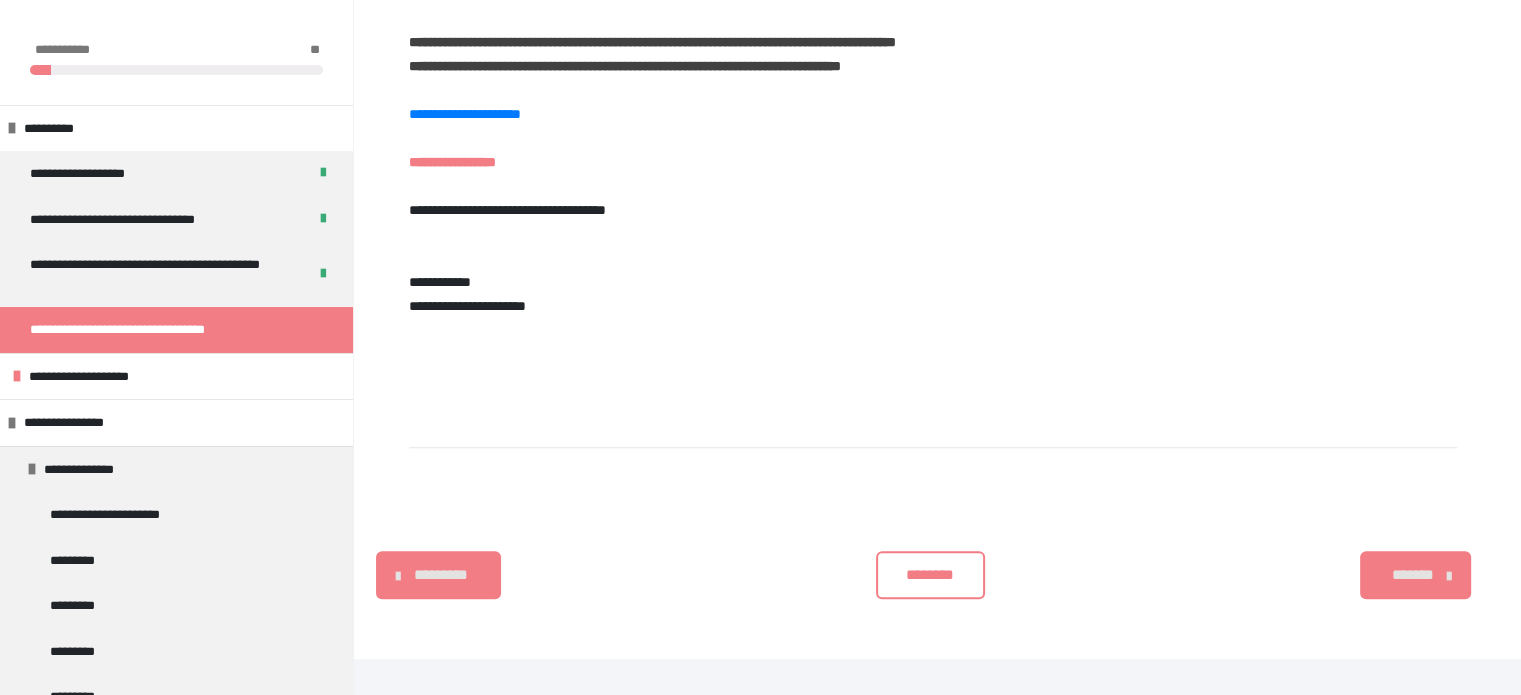 click on "********" at bounding box center [930, 575] 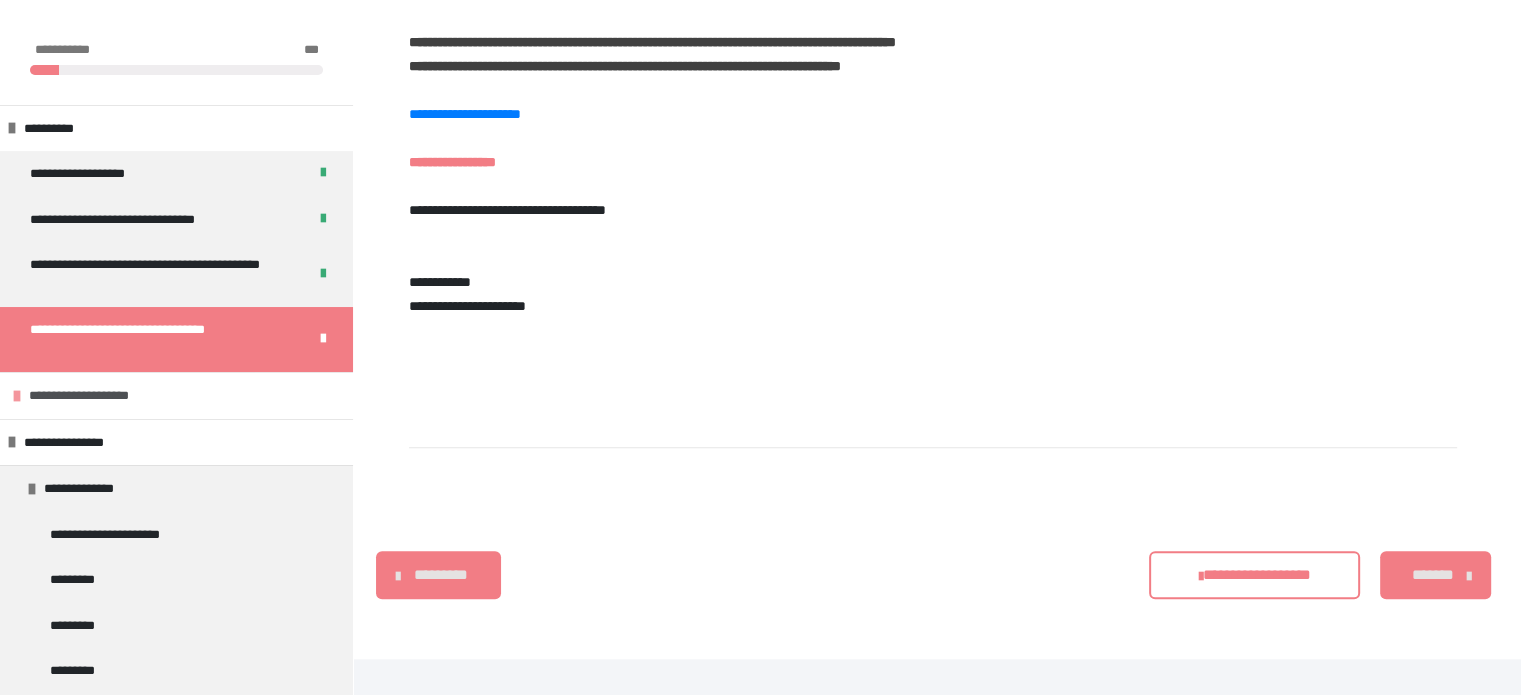 click on "**********" at bounding box center [100, 396] 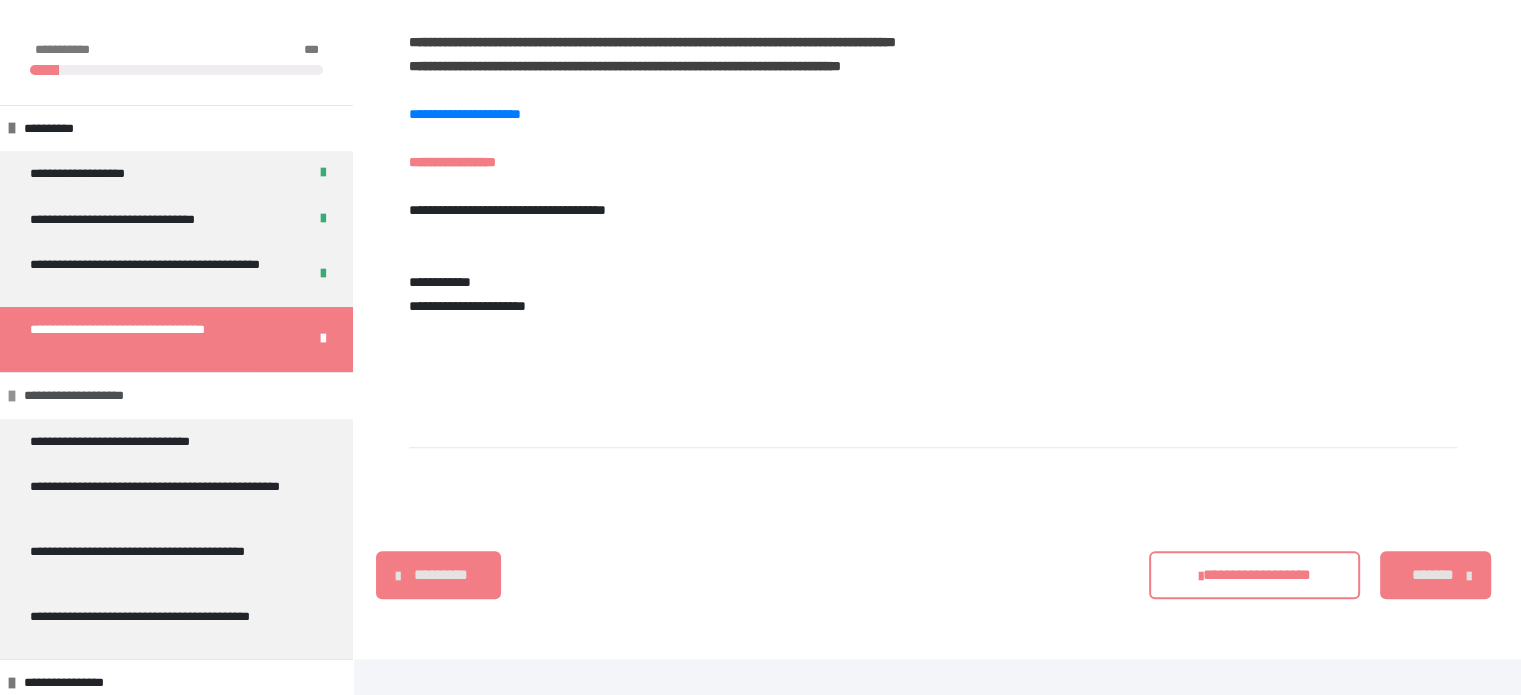 click on "**********" at bounding box center (95, 396) 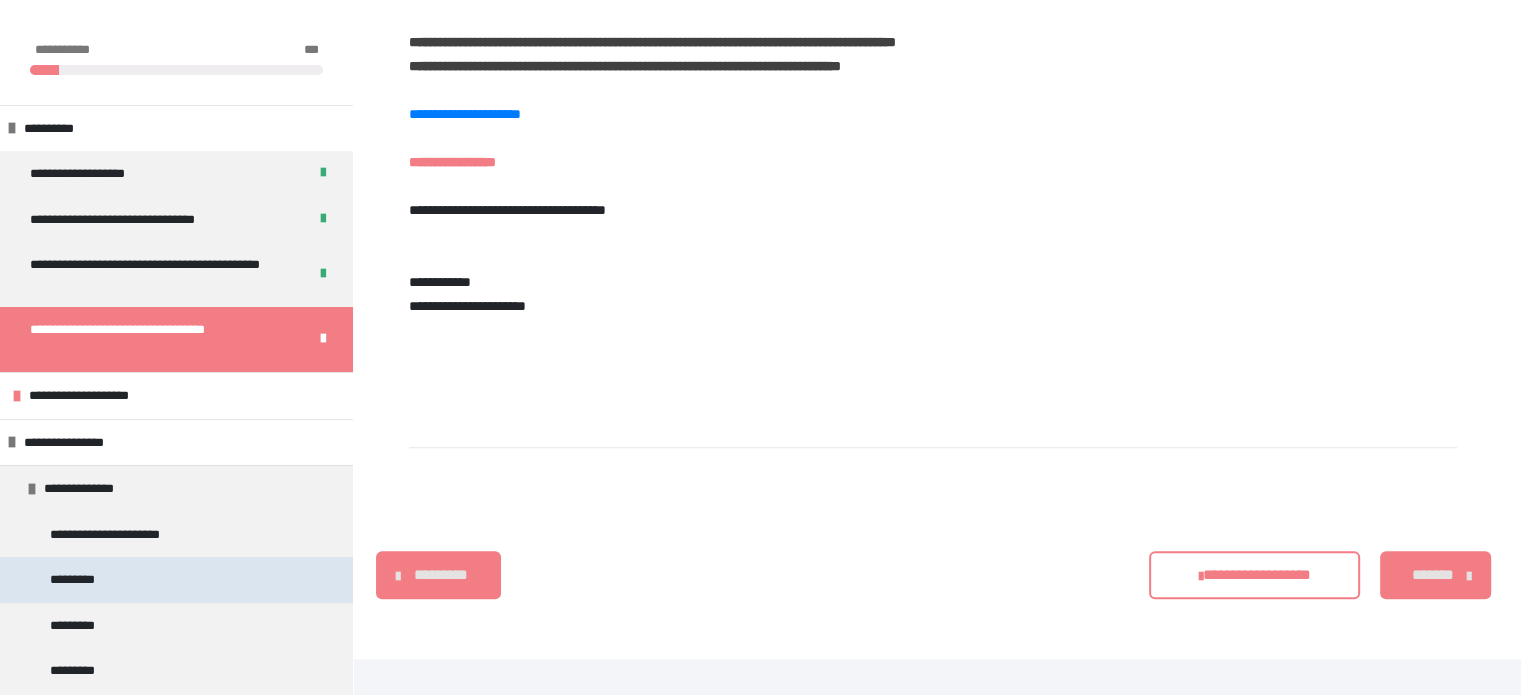 click on "*********" at bounding box center [176, 580] 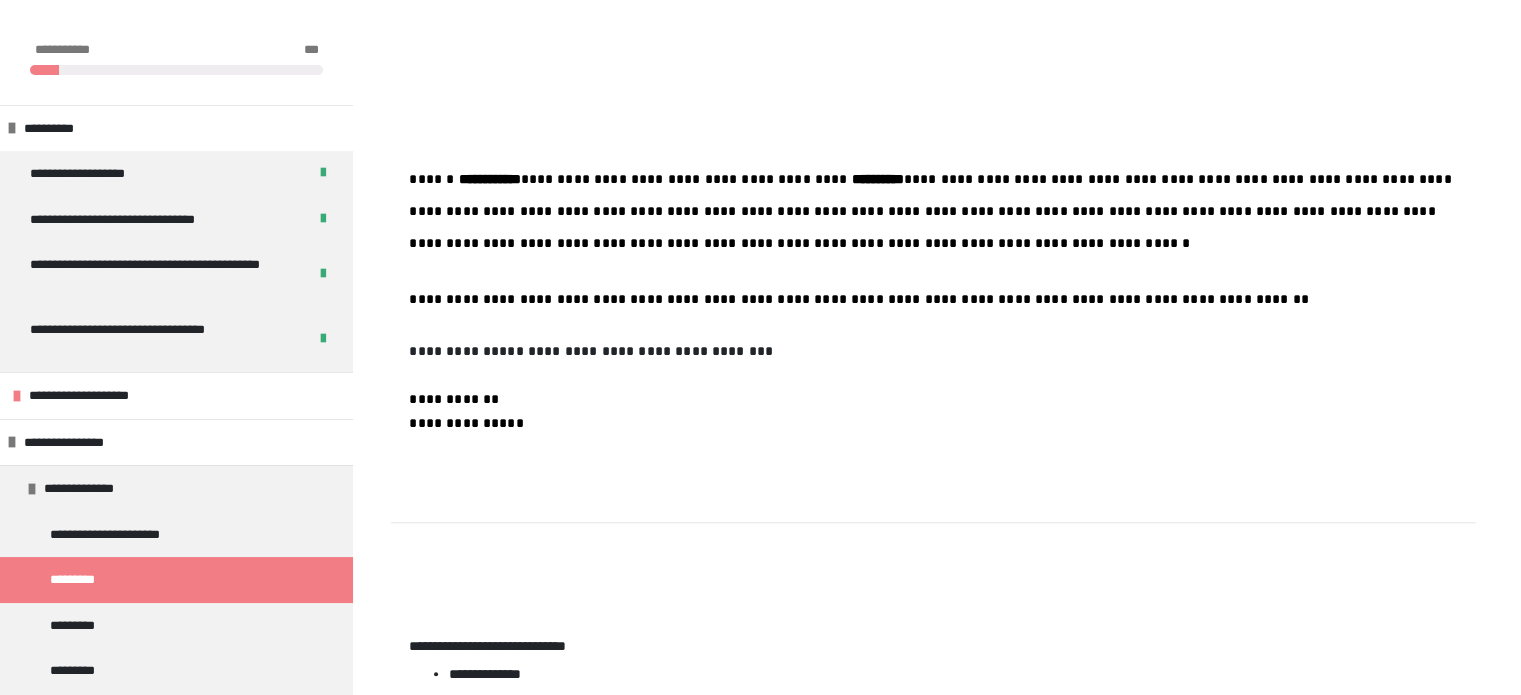 scroll, scrollTop: 1280, scrollLeft: 0, axis: vertical 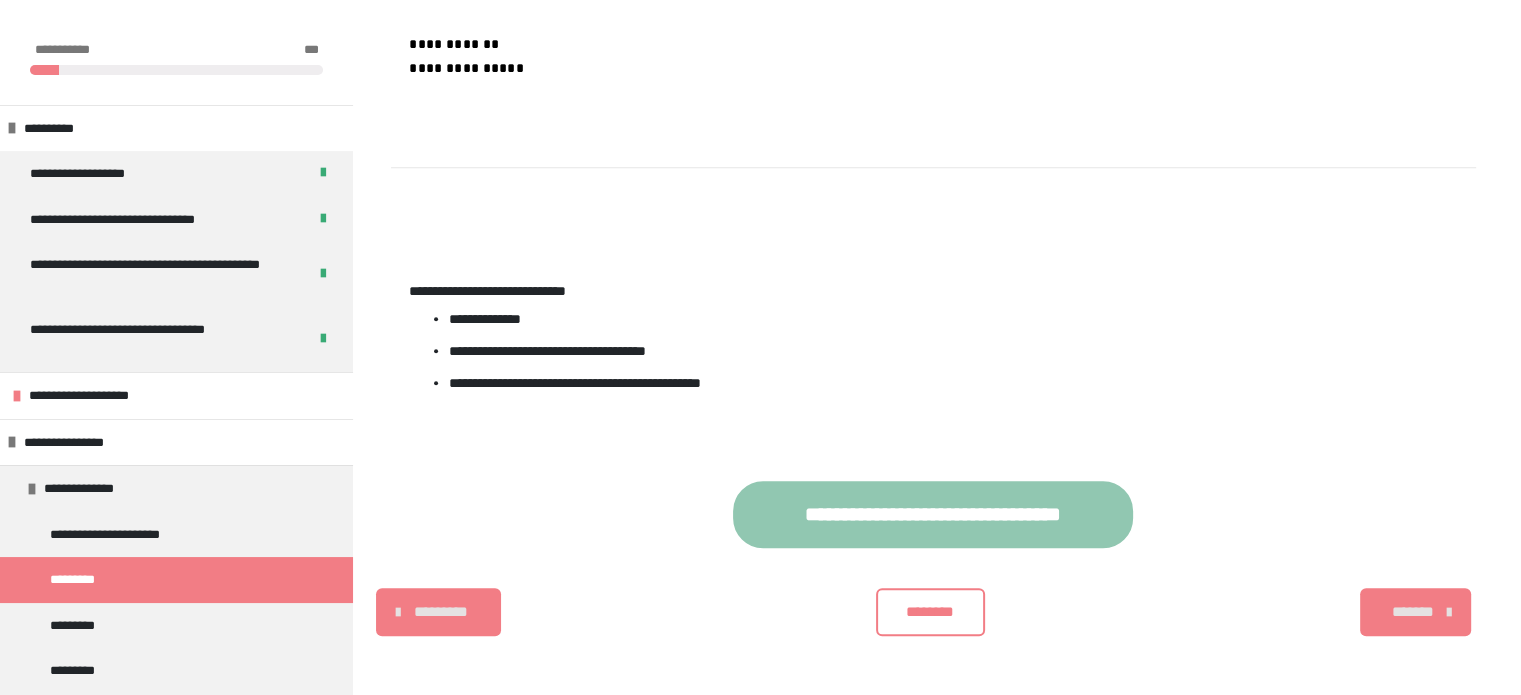 click on "********" at bounding box center (930, 612) 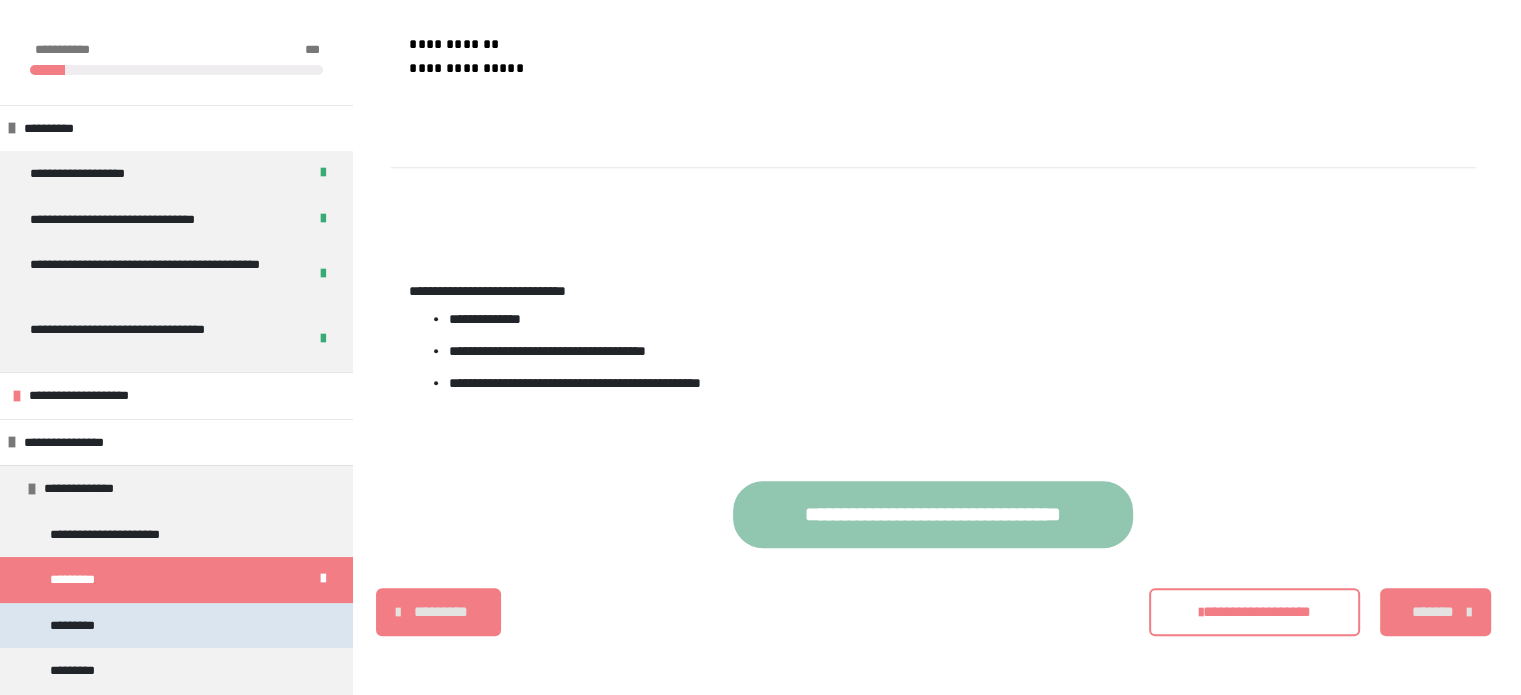 click on "*********" at bounding box center (76, 626) 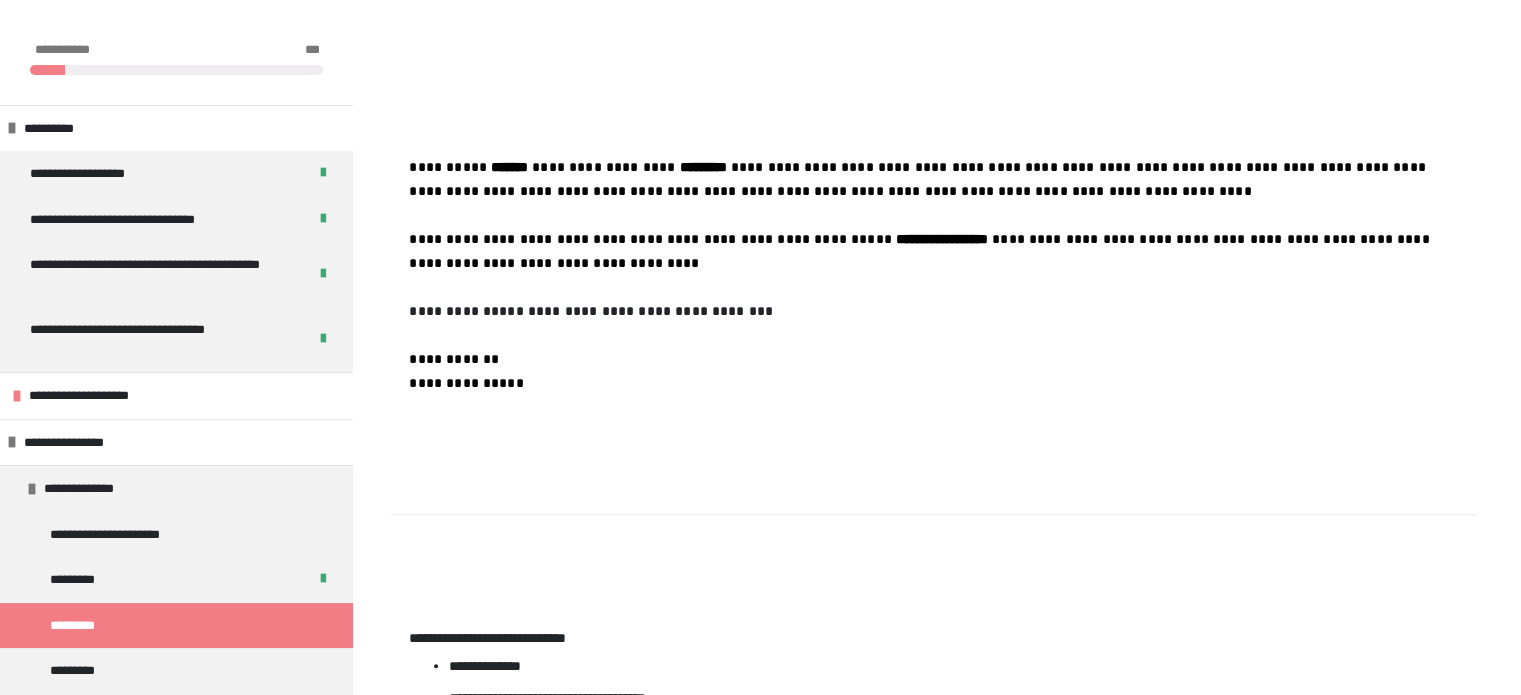 scroll, scrollTop: 1192, scrollLeft: 0, axis: vertical 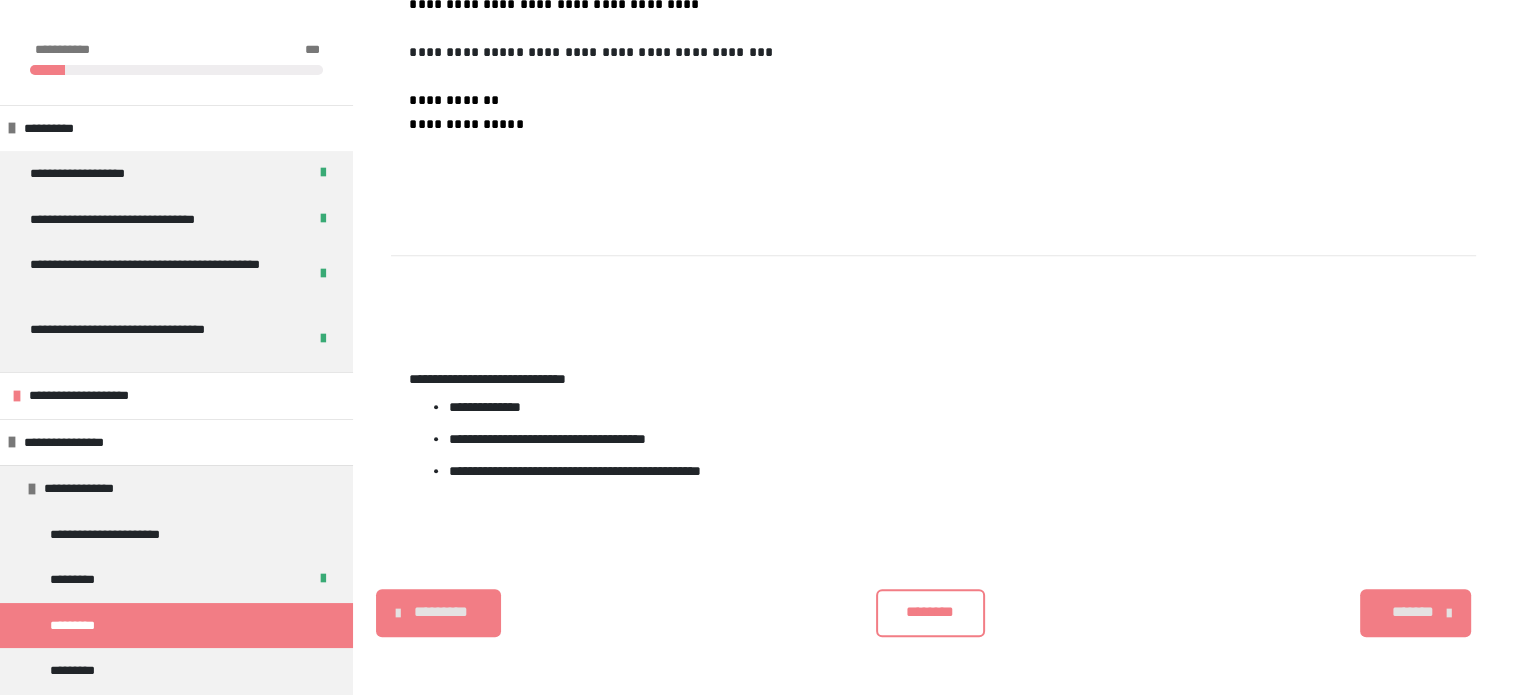 click on "********" at bounding box center [930, 613] 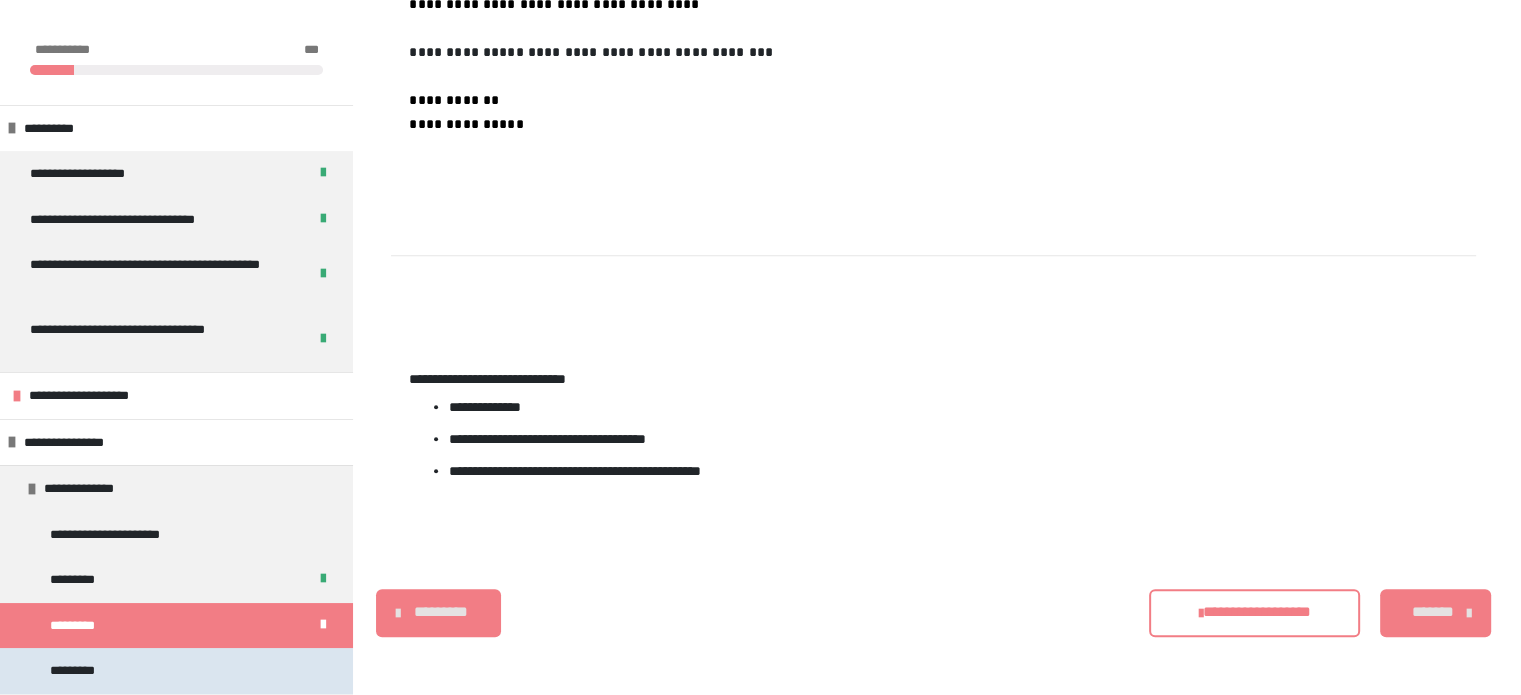 click on "*********" at bounding box center [176, 671] 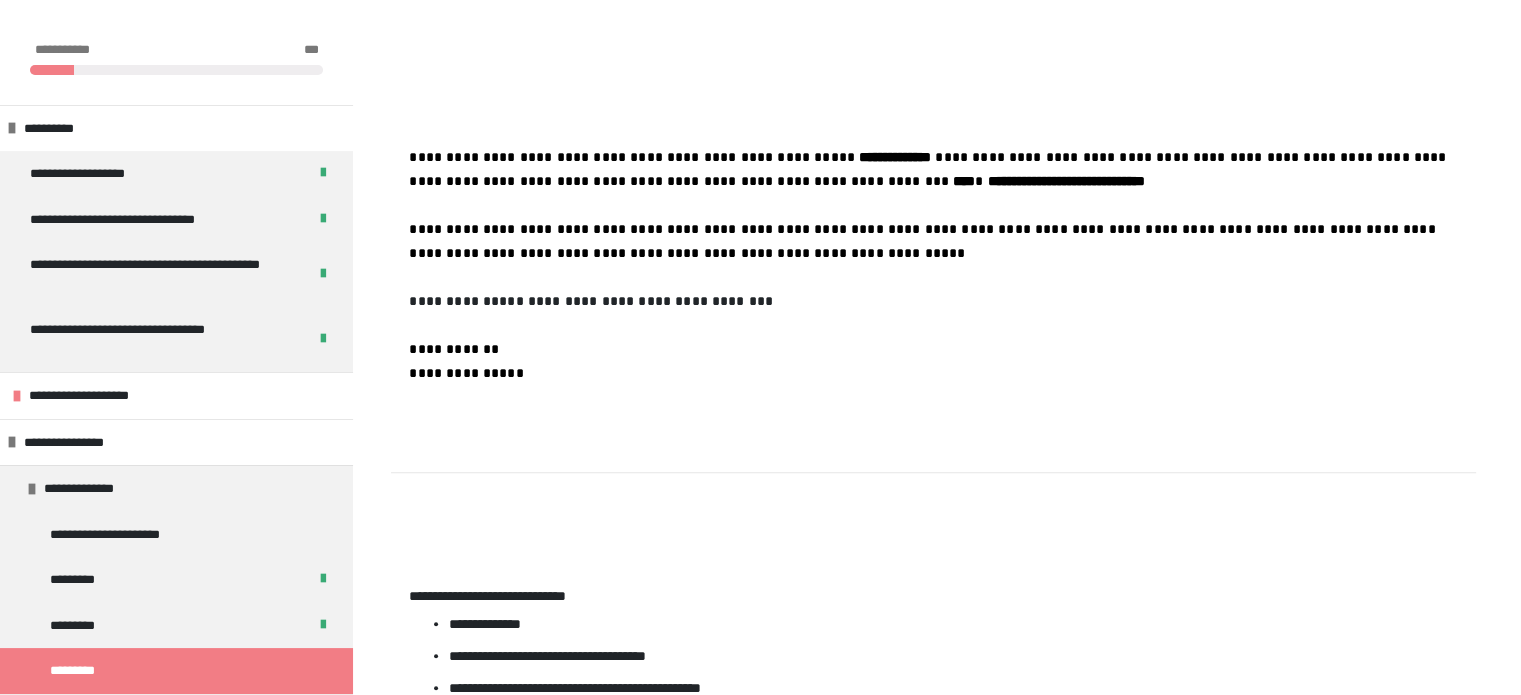 scroll, scrollTop: 1160, scrollLeft: 0, axis: vertical 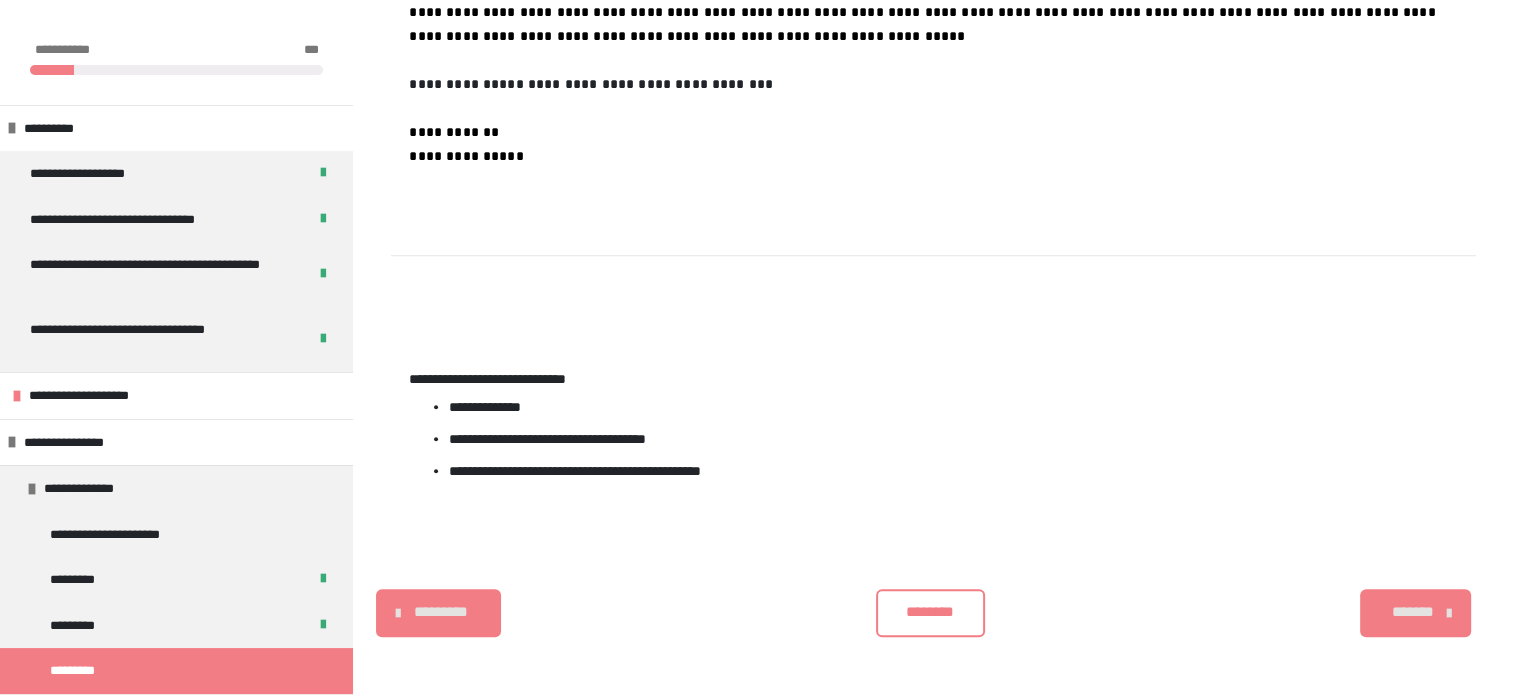 click on "********" at bounding box center (930, 613) 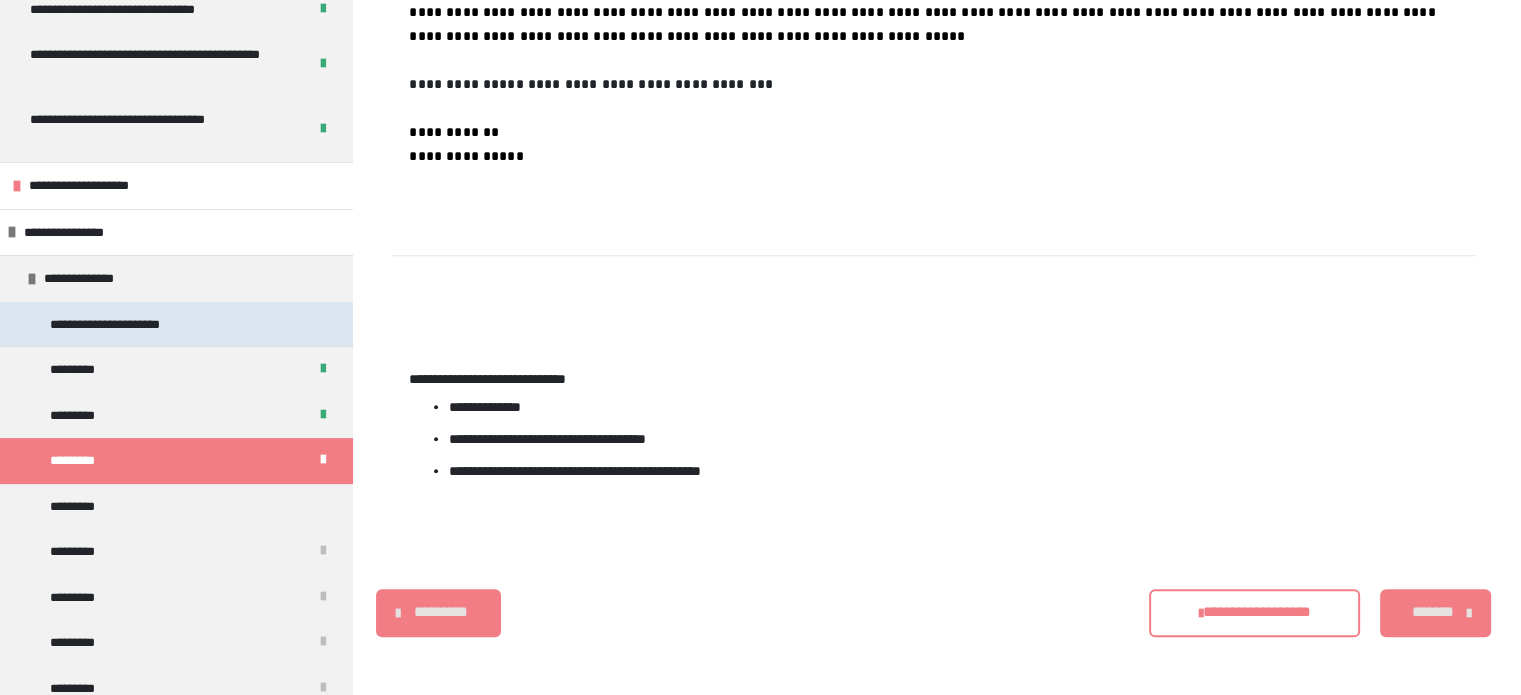 scroll, scrollTop: 211, scrollLeft: 0, axis: vertical 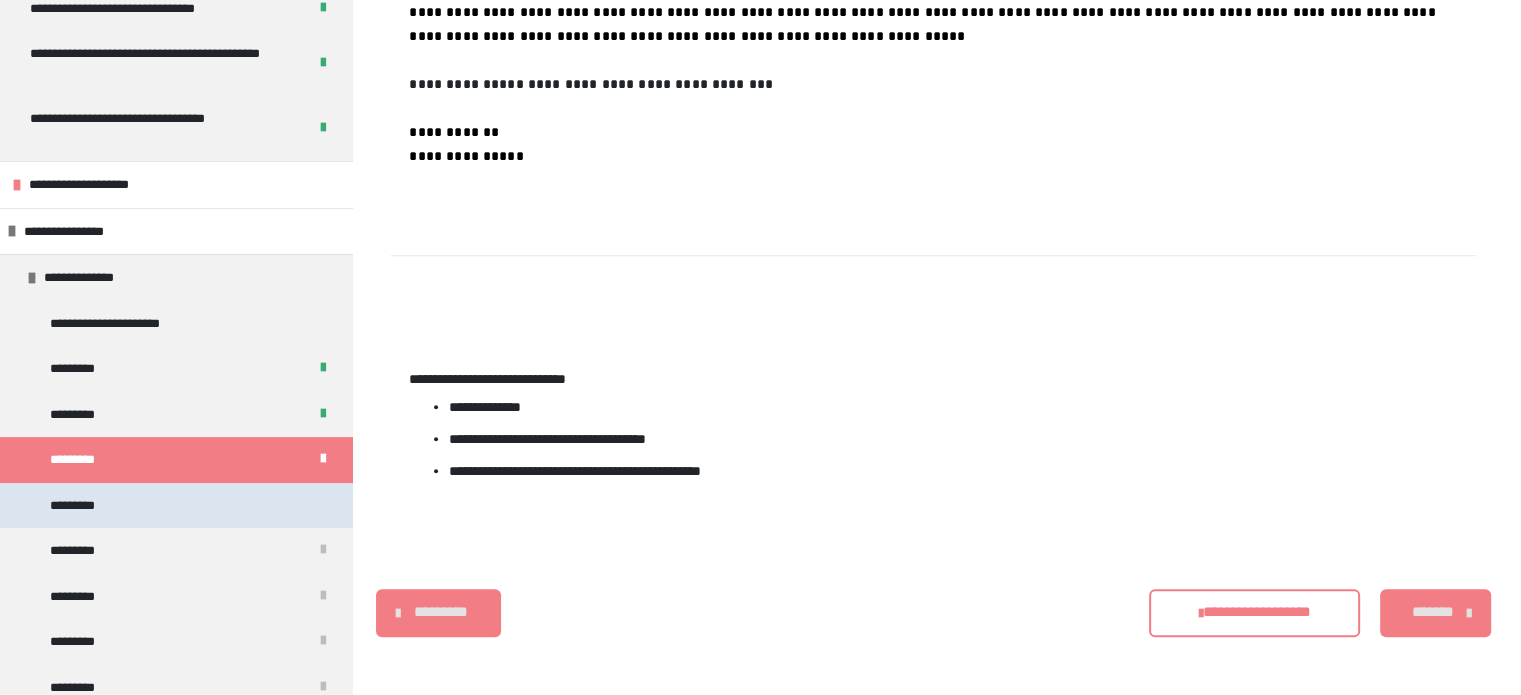 click on "*********" at bounding box center (176, 506) 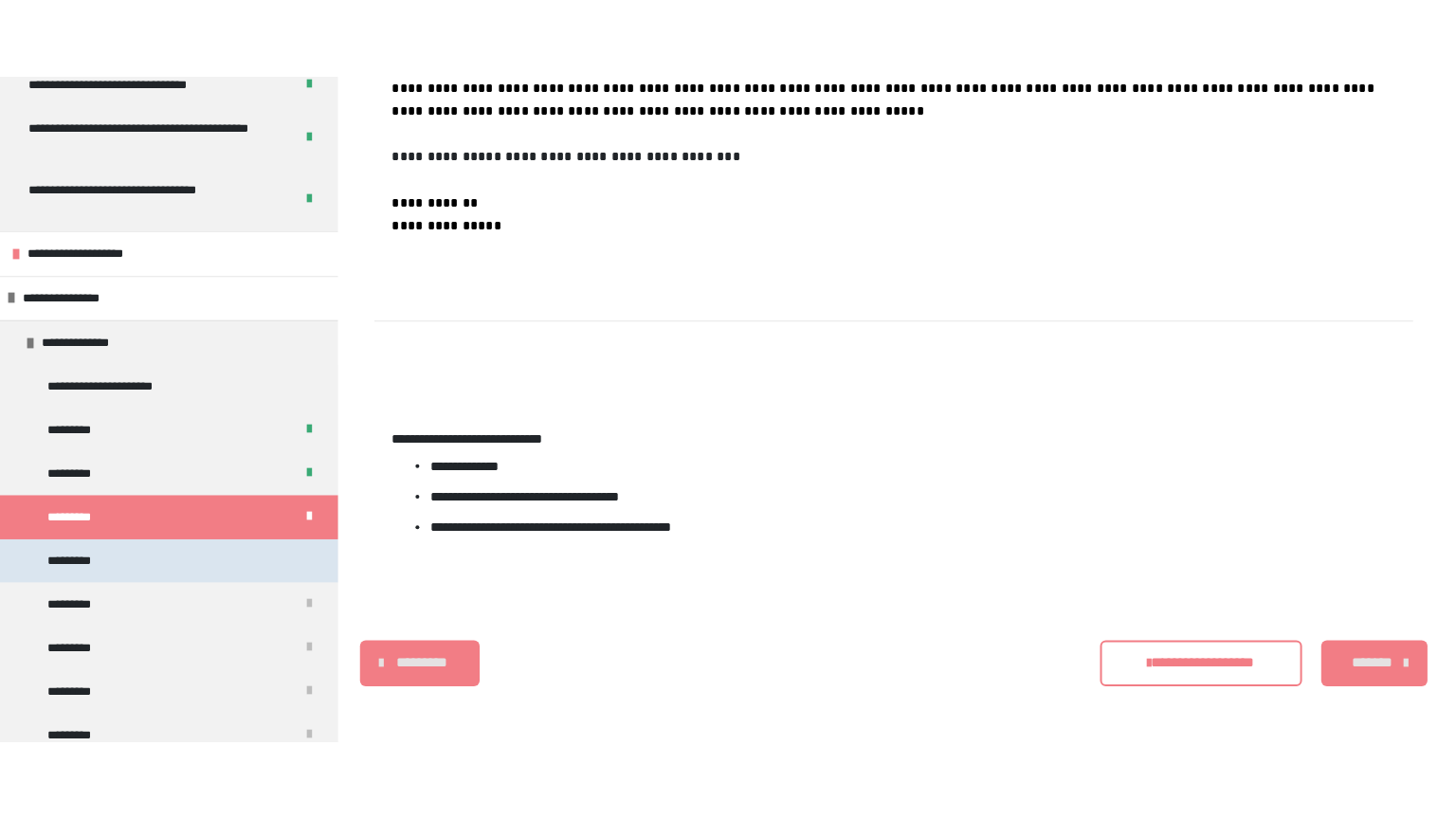 scroll, scrollTop: 256, scrollLeft: 0, axis: vertical 